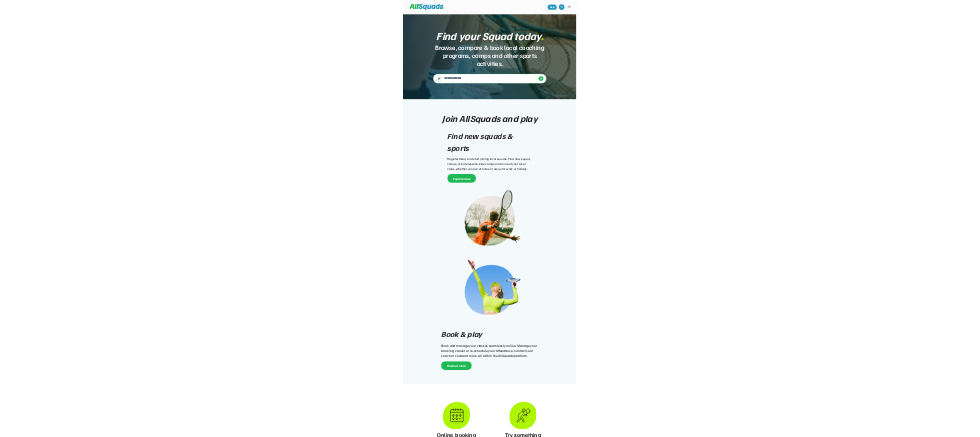 scroll, scrollTop: 0, scrollLeft: 0, axis: both 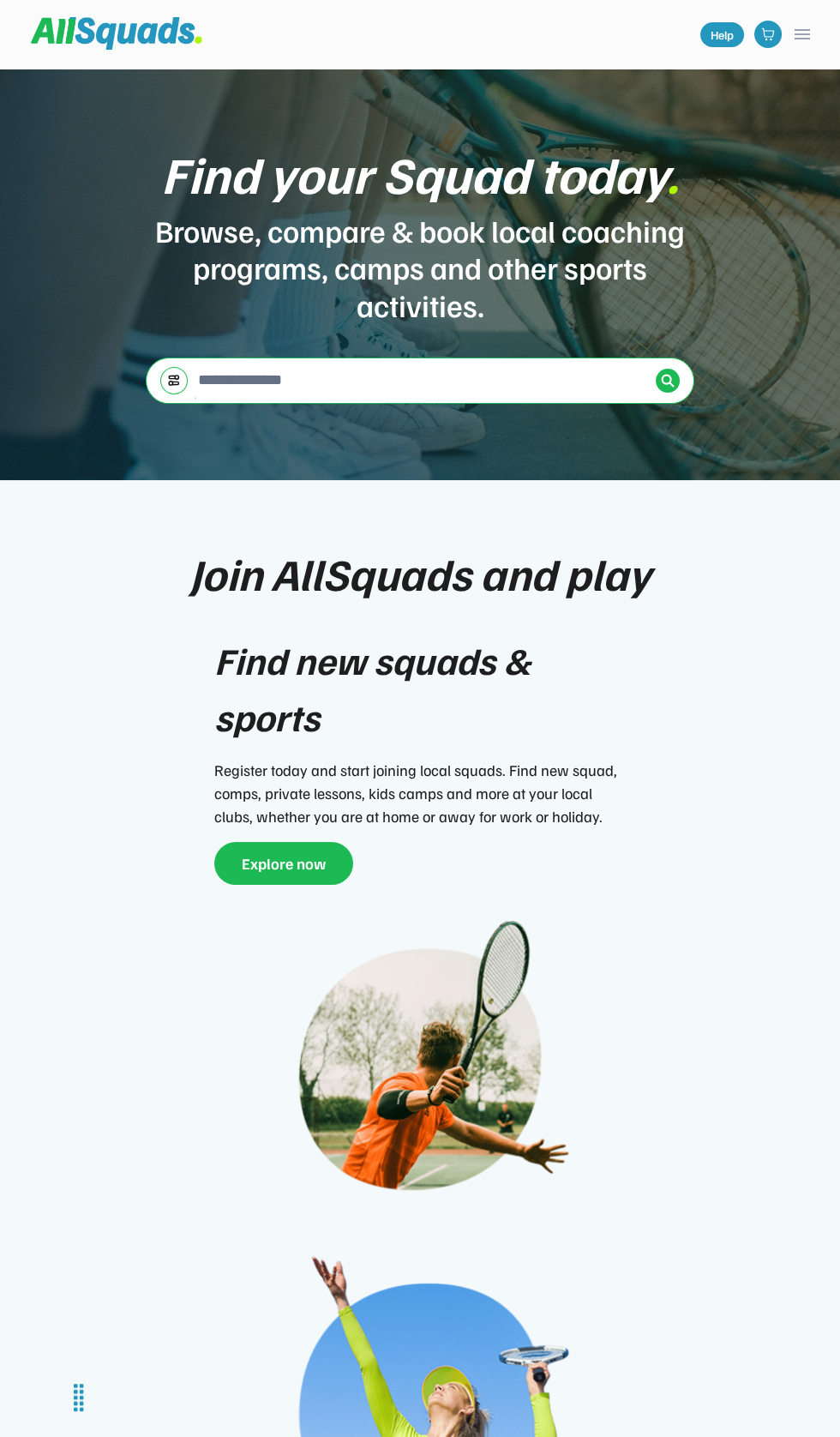 click at bounding box center [422, 380] 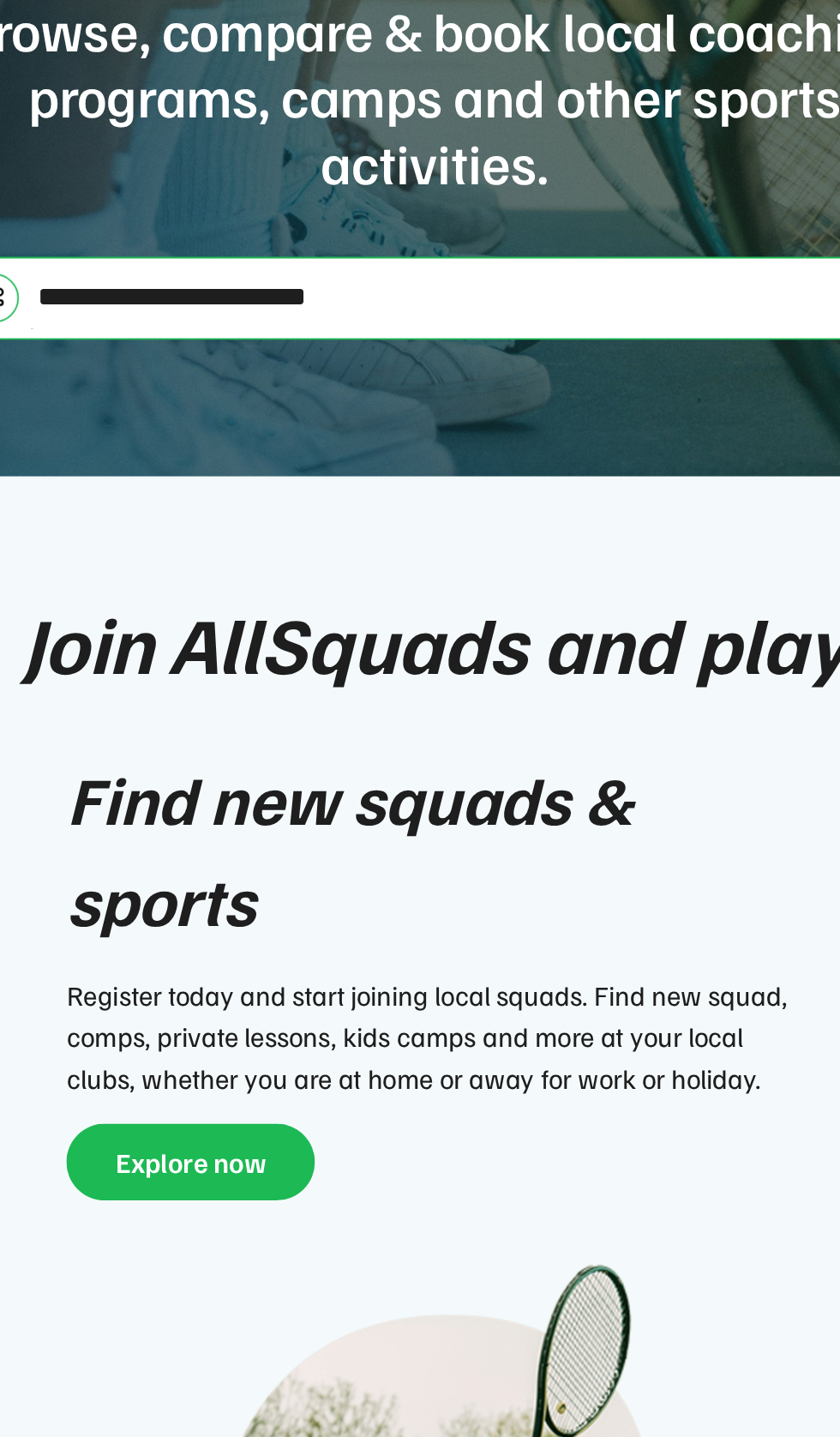 type on "**********" 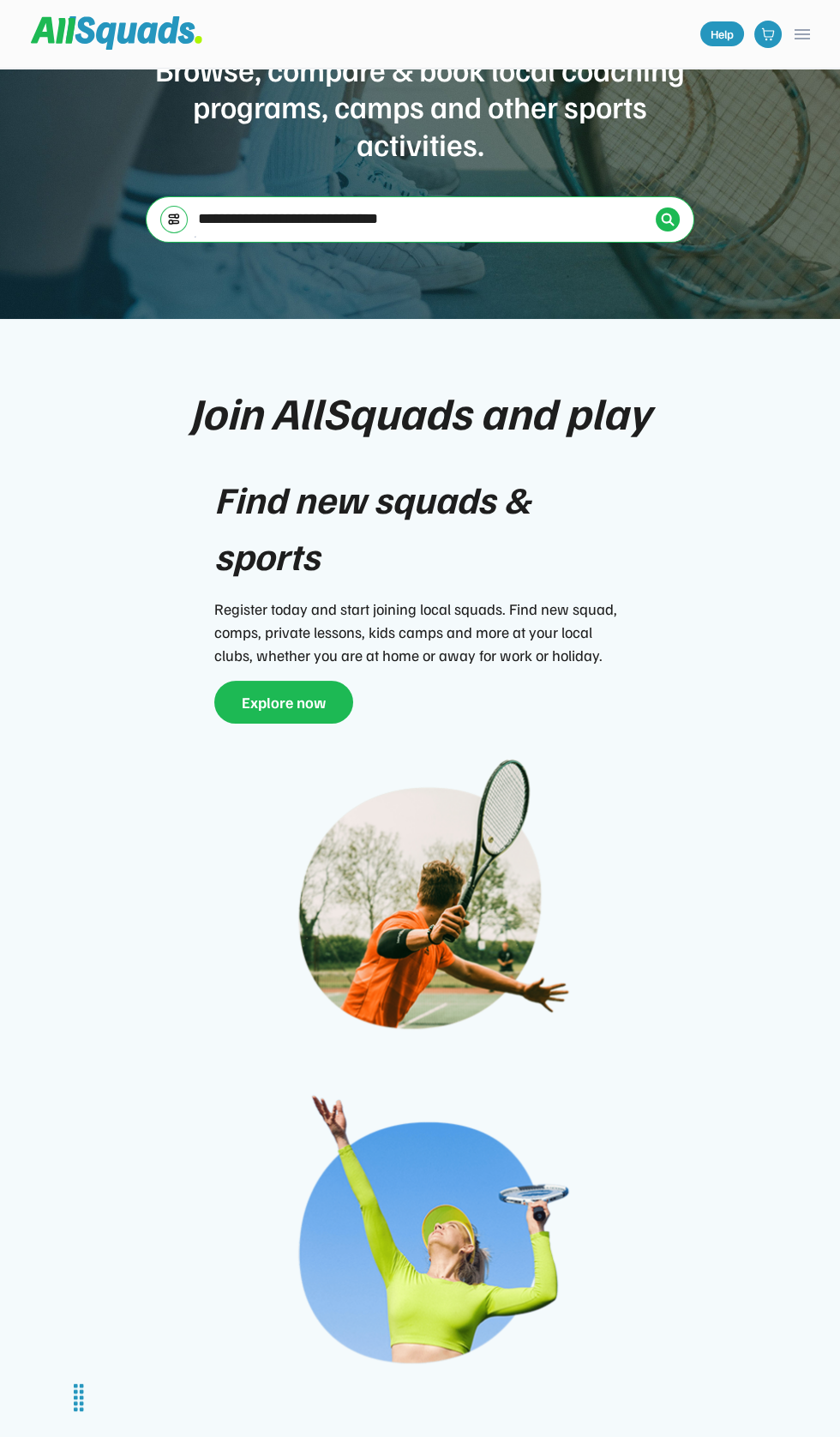 scroll, scrollTop: 63, scrollLeft: 0, axis: vertical 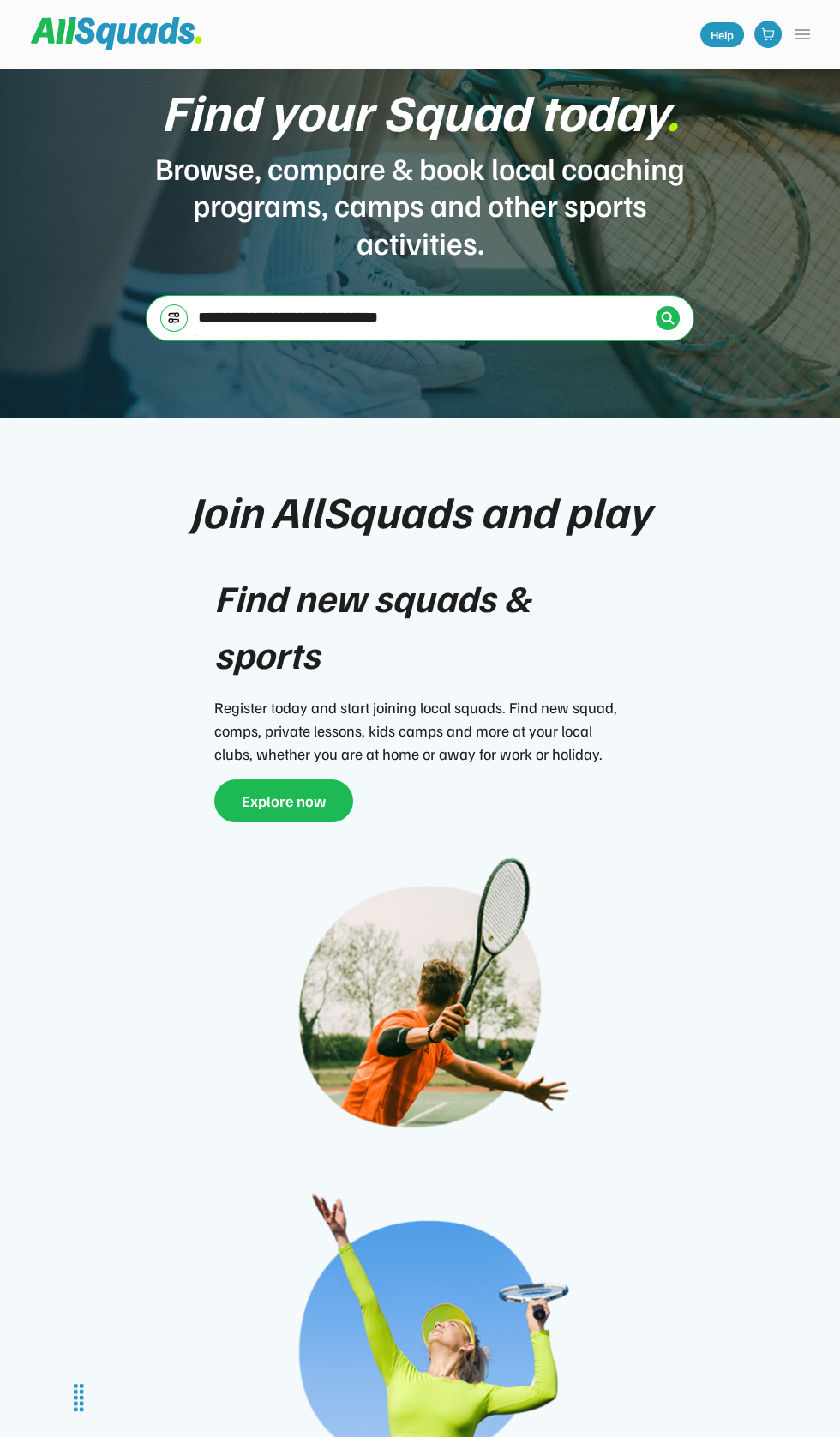 click at bounding box center [422, 317] 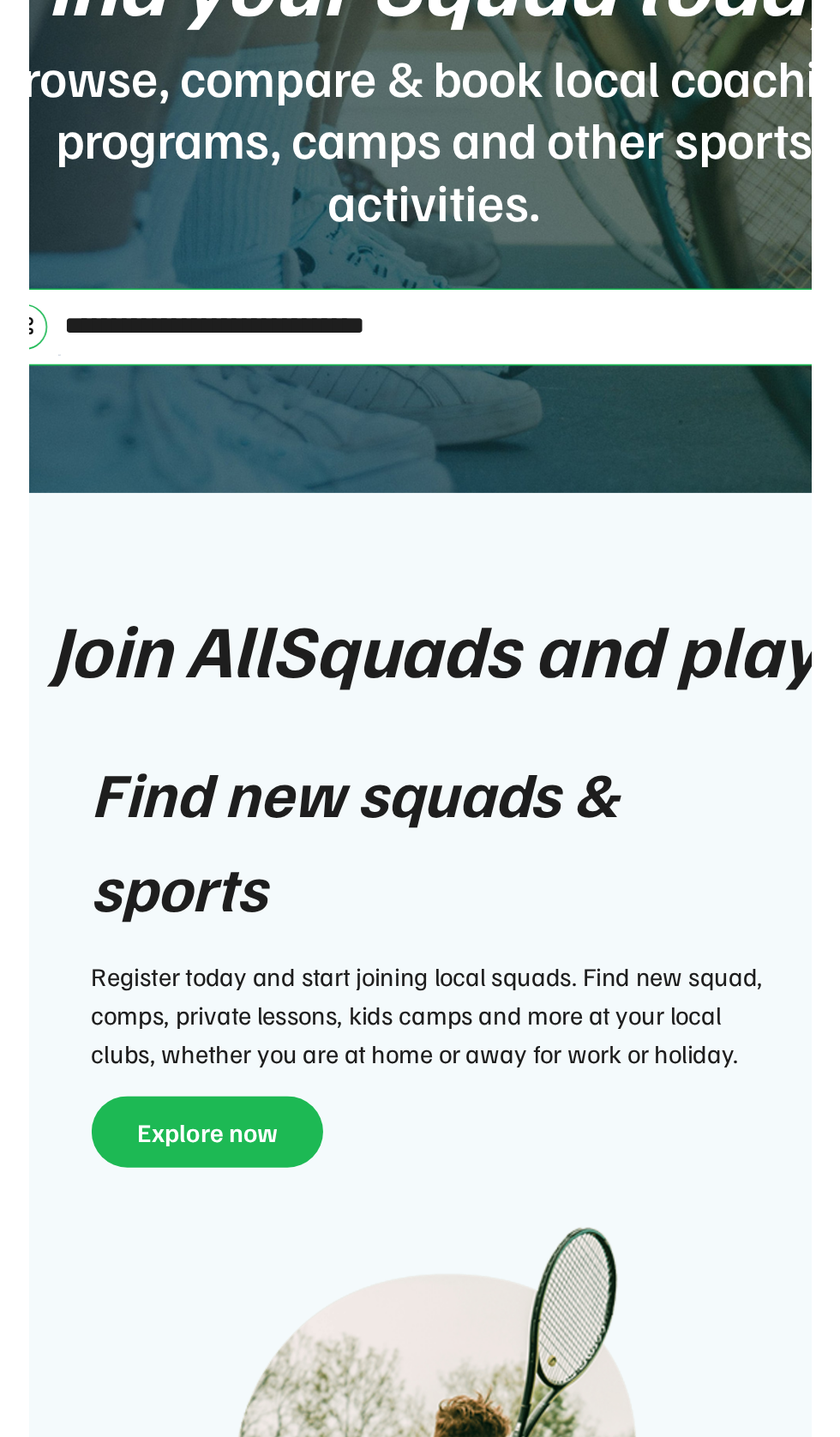 scroll, scrollTop: 0, scrollLeft: 0, axis: both 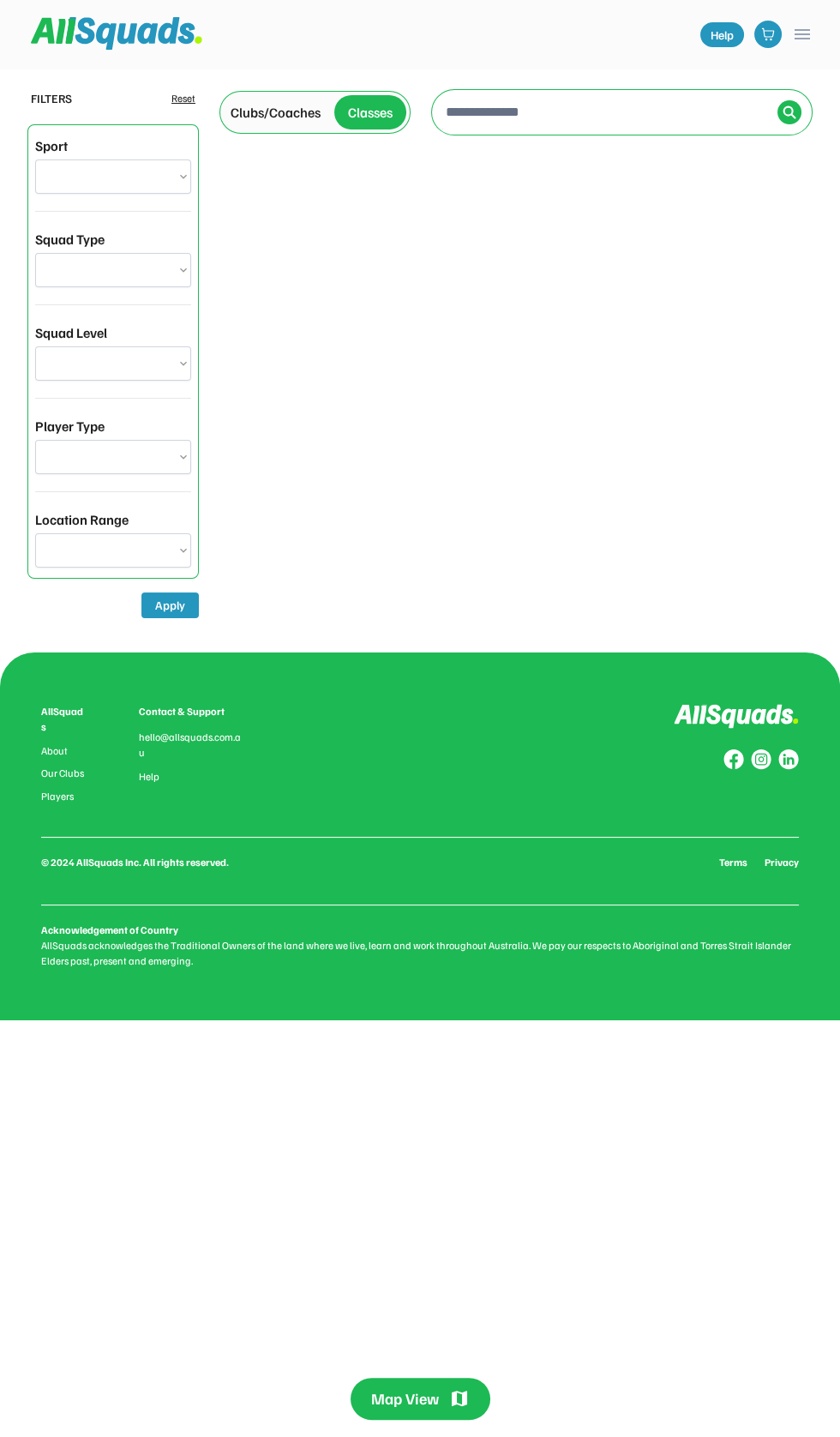 type on "**********" 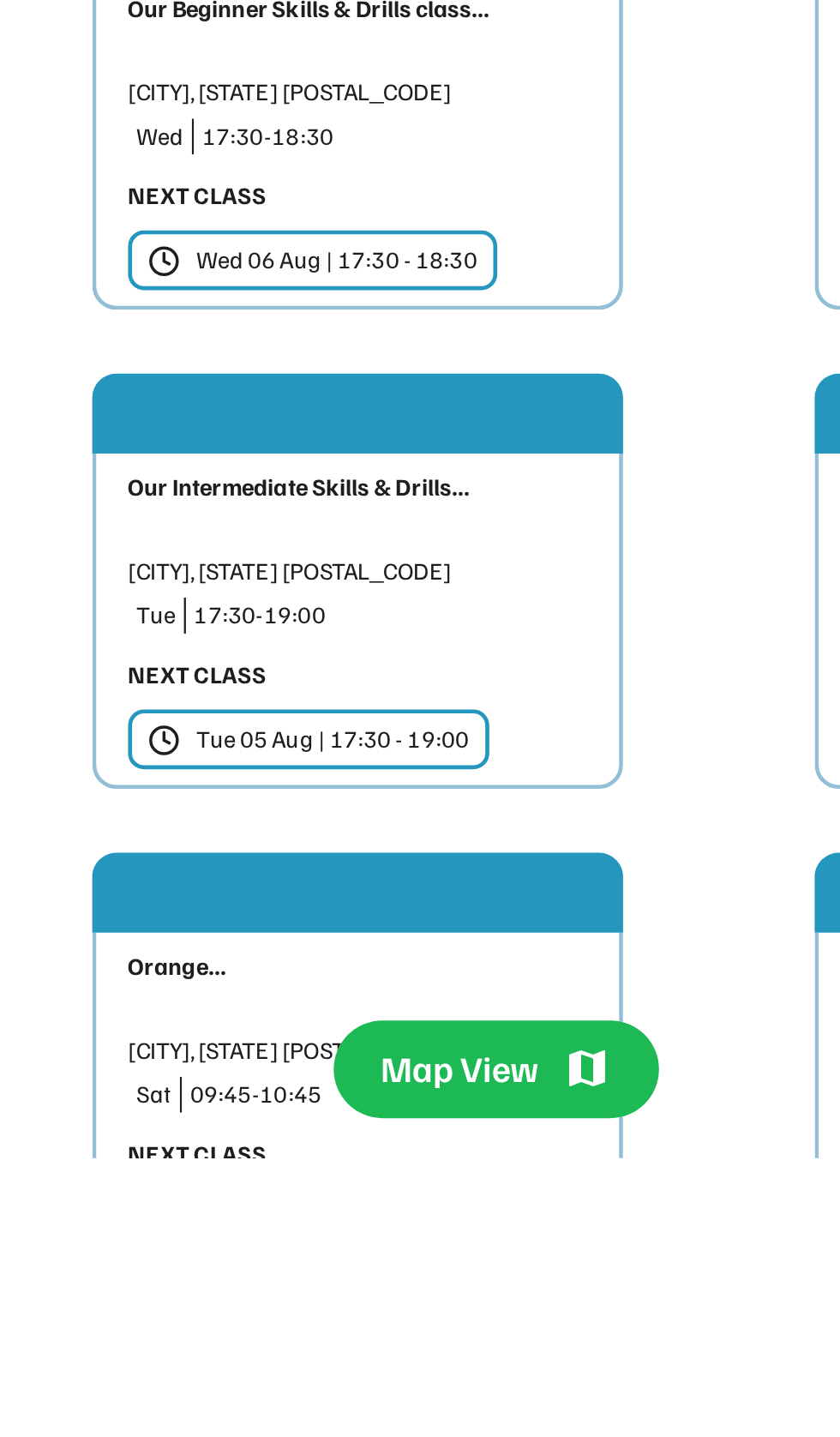scroll, scrollTop: 932, scrollLeft: 0, axis: vertical 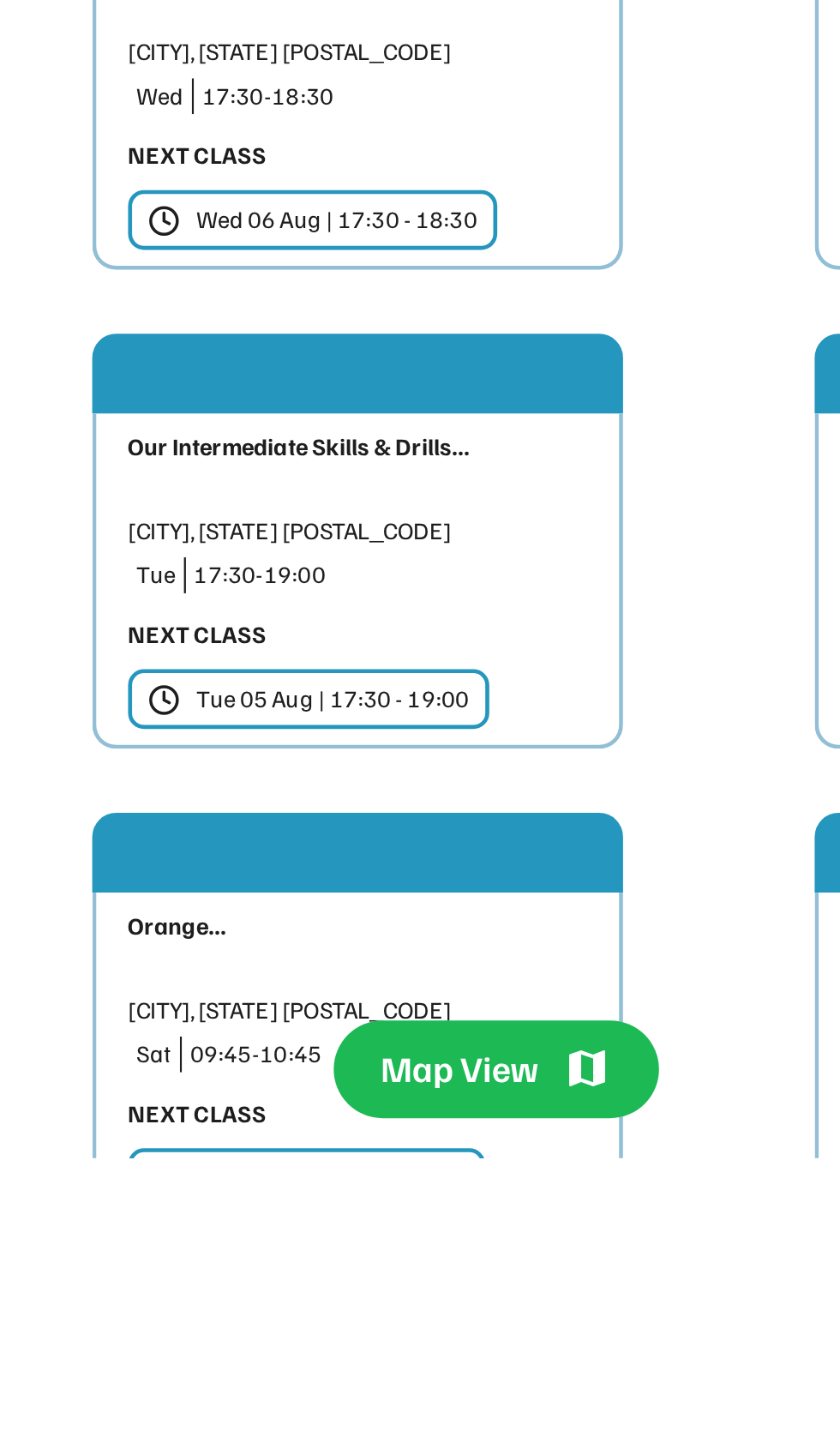 click on "Tue 05 Aug | 17:30 - 19:00" at bounding box center (350, 1240) 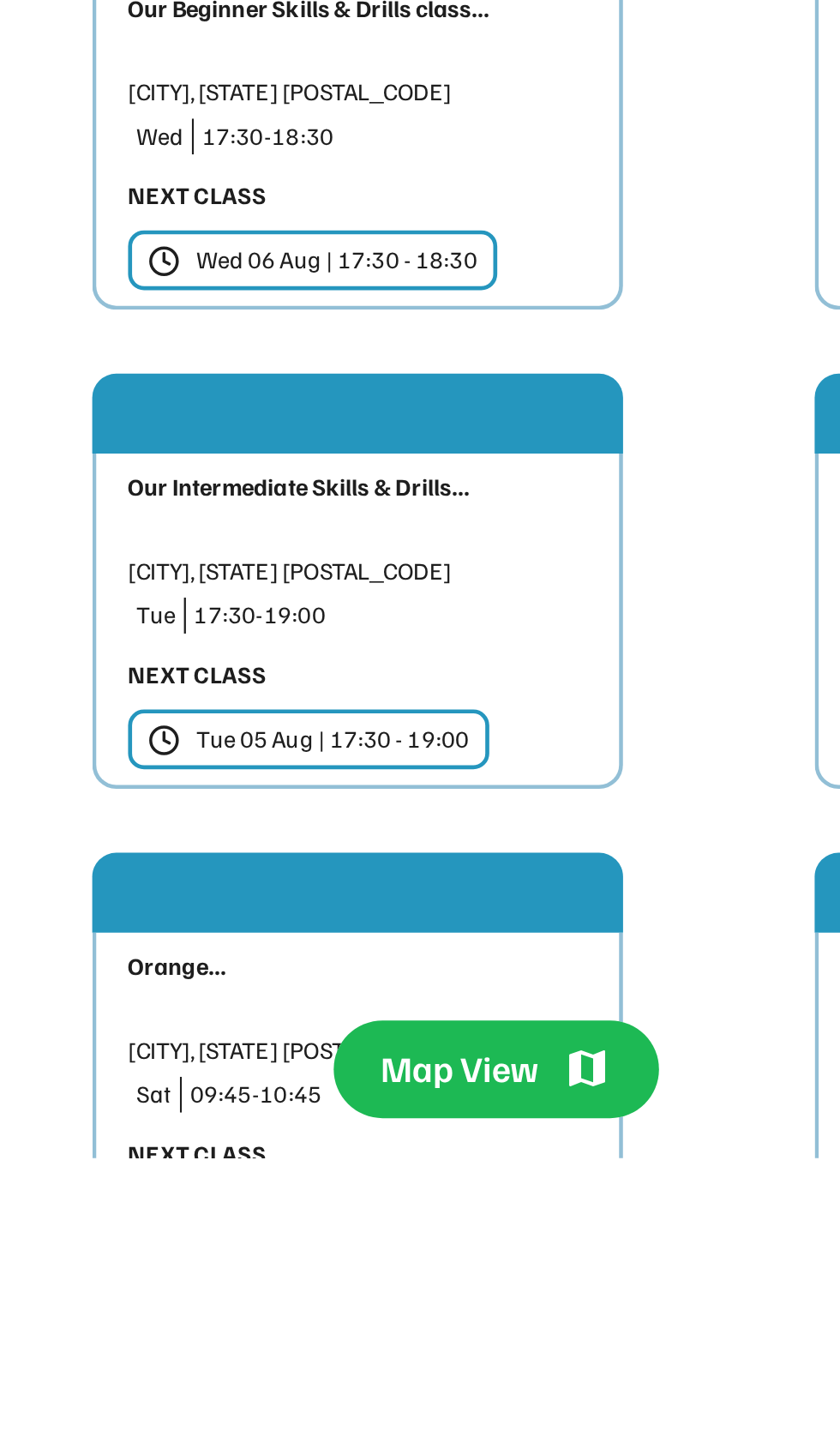 scroll, scrollTop: 925, scrollLeft: 0, axis: vertical 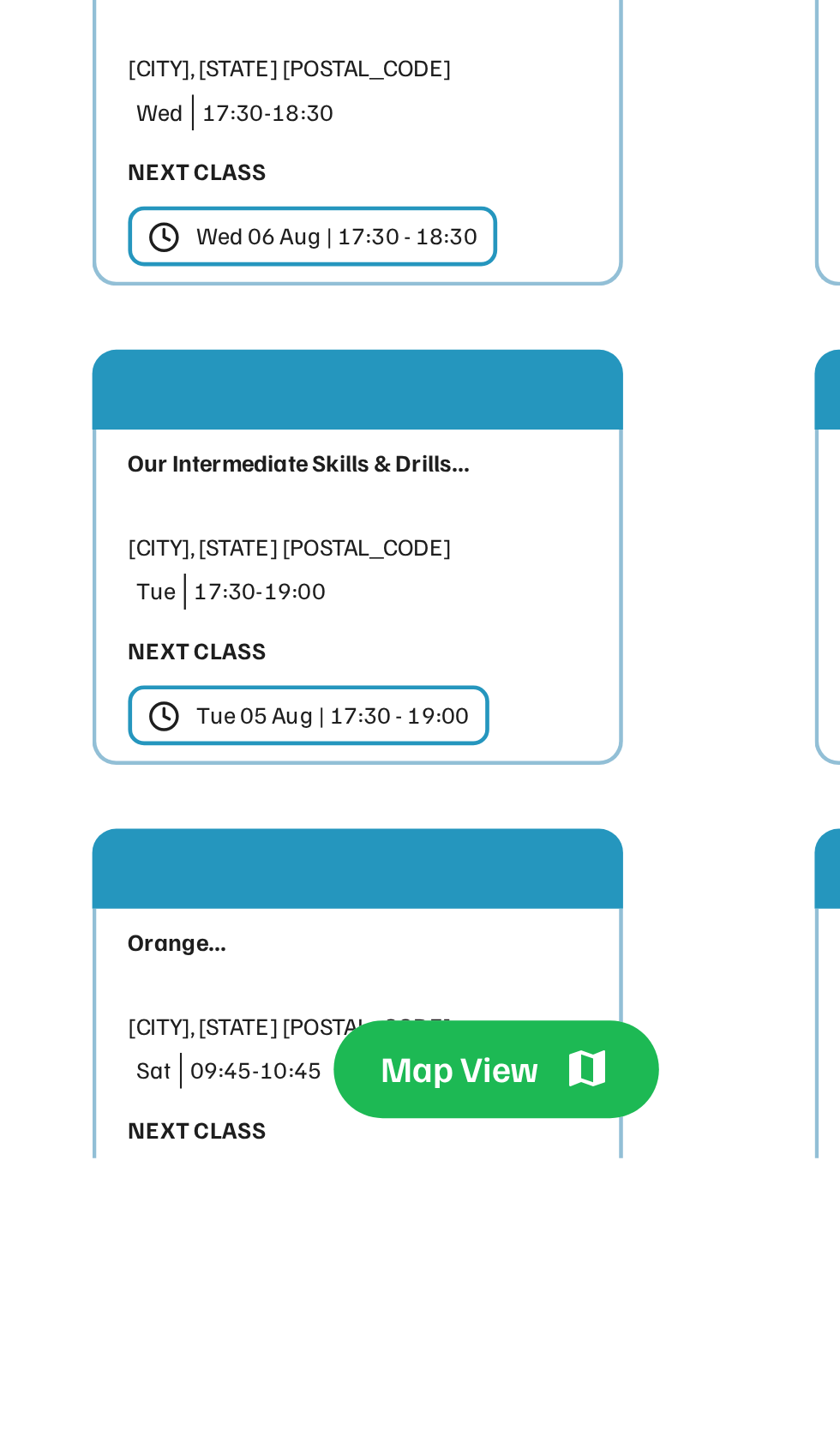click on "[CITY], [STATE] [POSTAL_CODE]" at bounding box center [361, 1175] 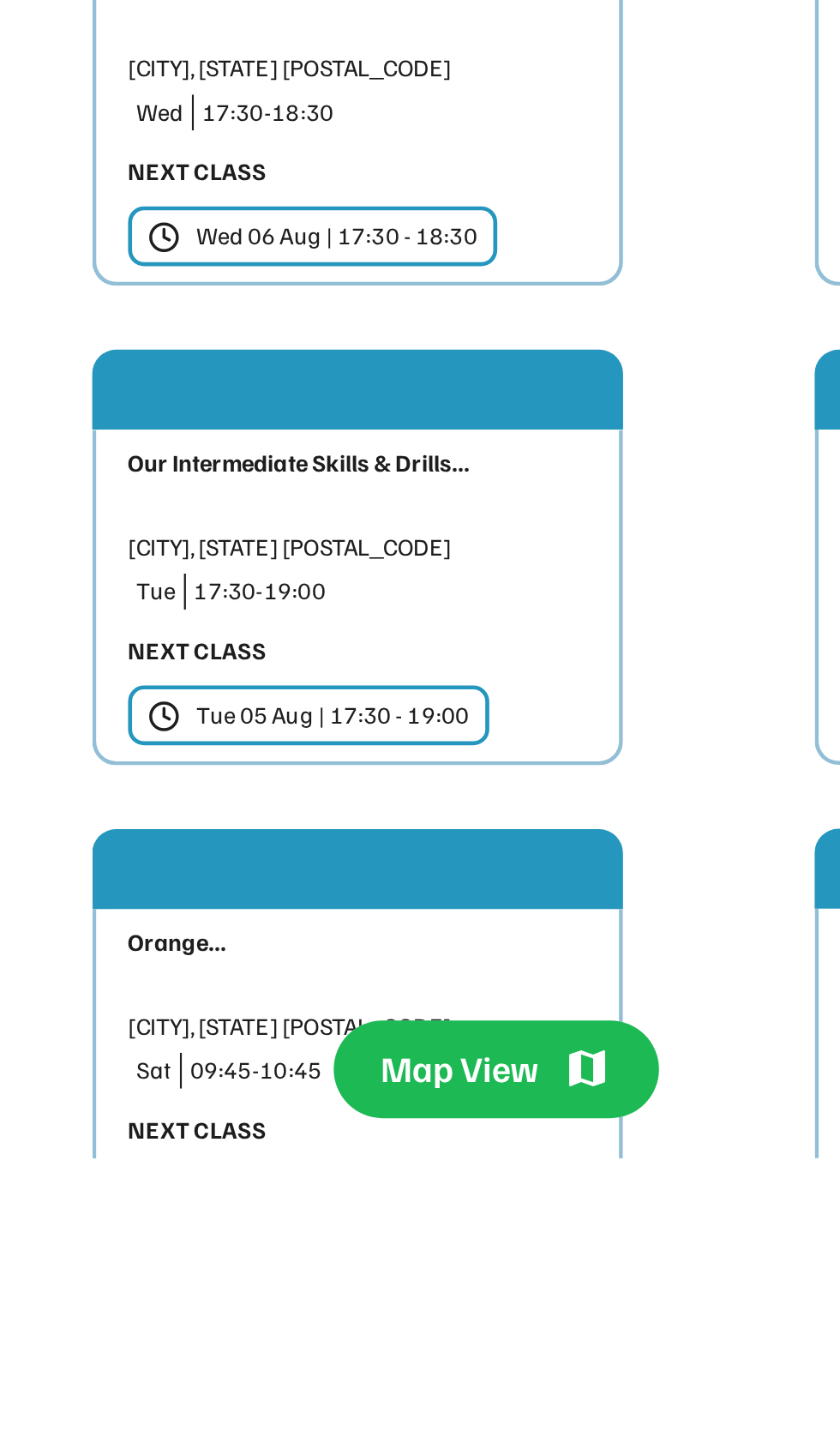scroll, scrollTop: 918, scrollLeft: 0, axis: vertical 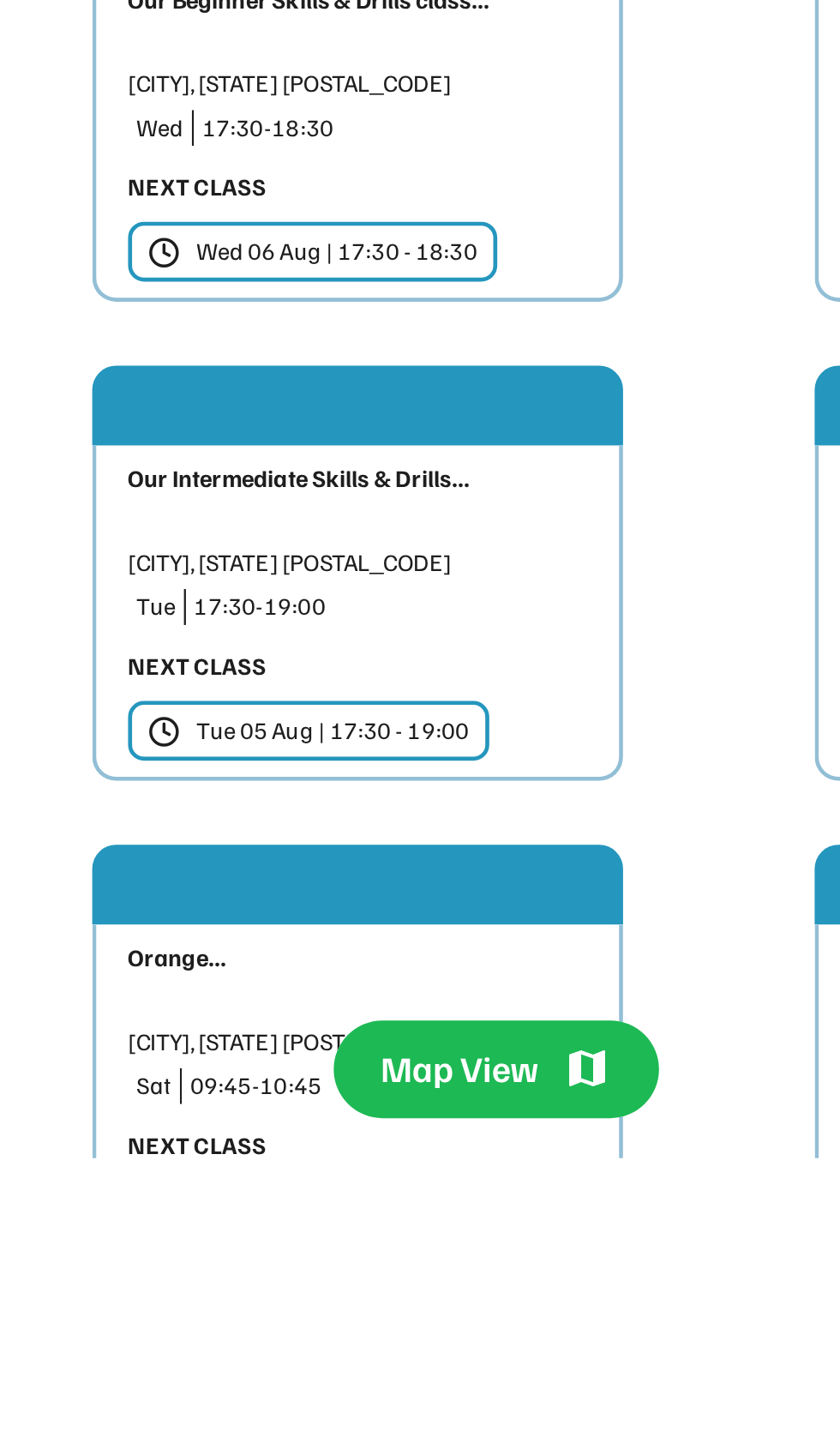 click on "Tue" at bounding box center [274, 1200] 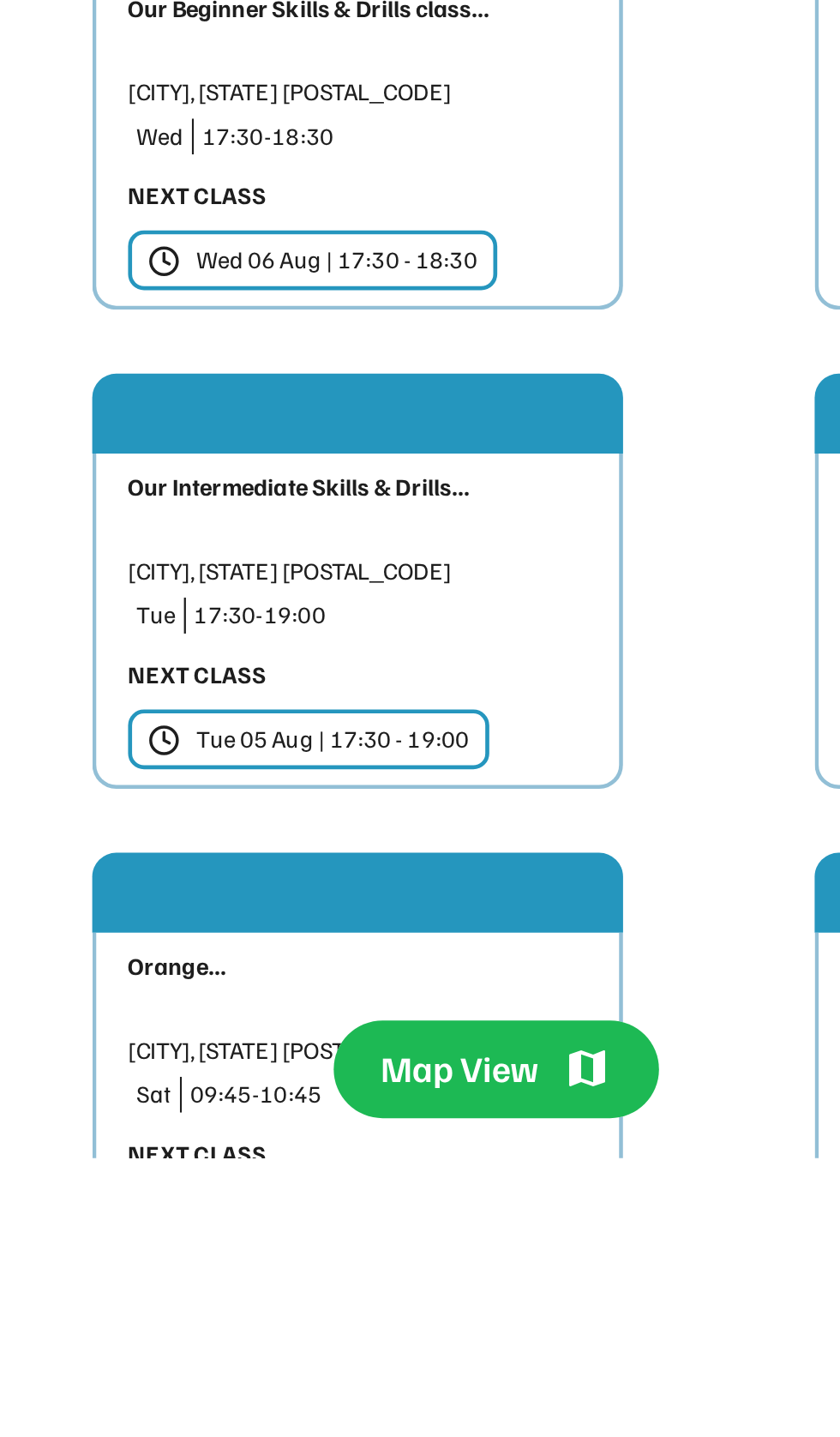 scroll, scrollTop: 922, scrollLeft: 0, axis: vertical 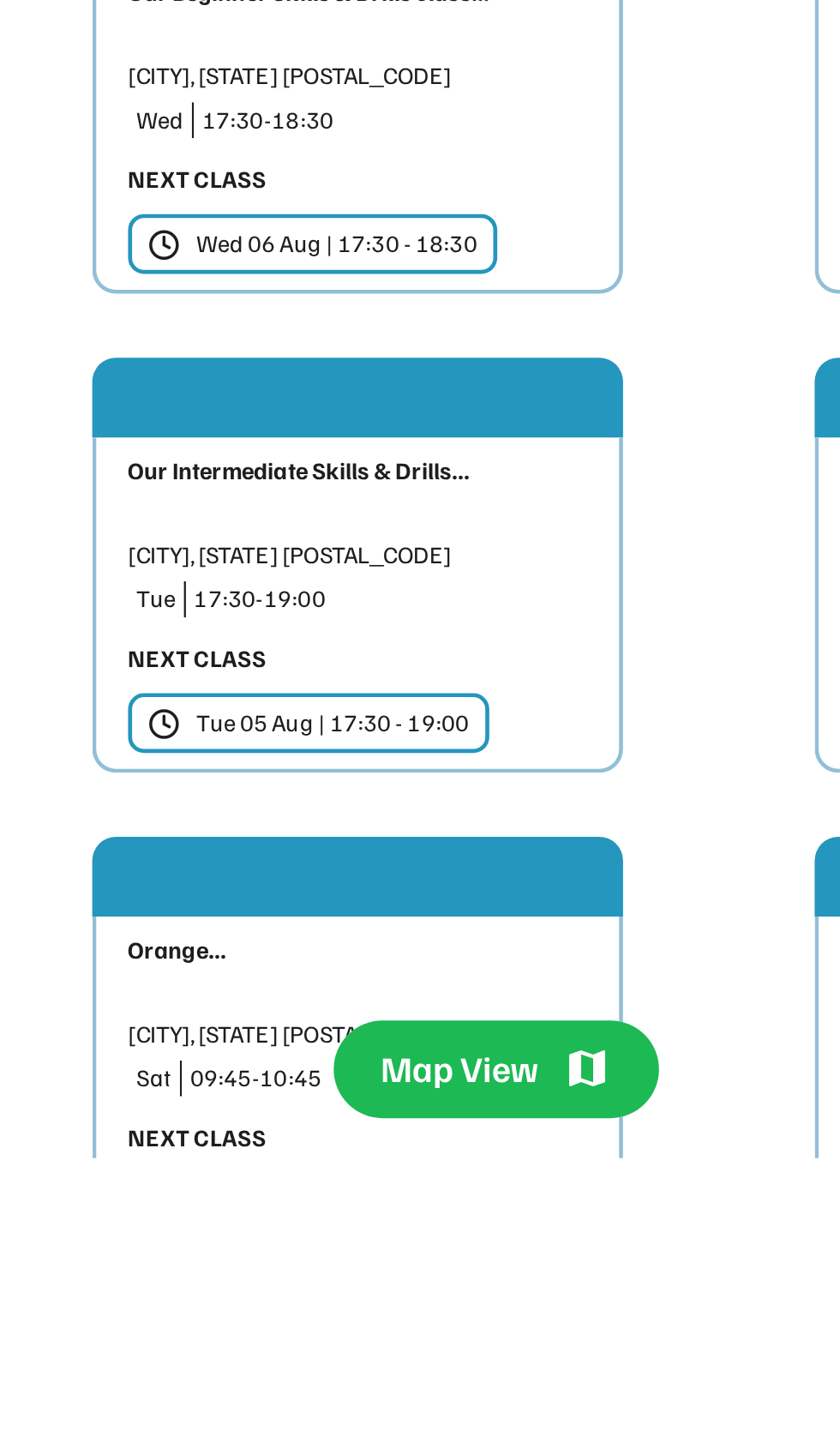 click on "Our Intermediate Skills & Drills..." at bounding box center [361, 1142] 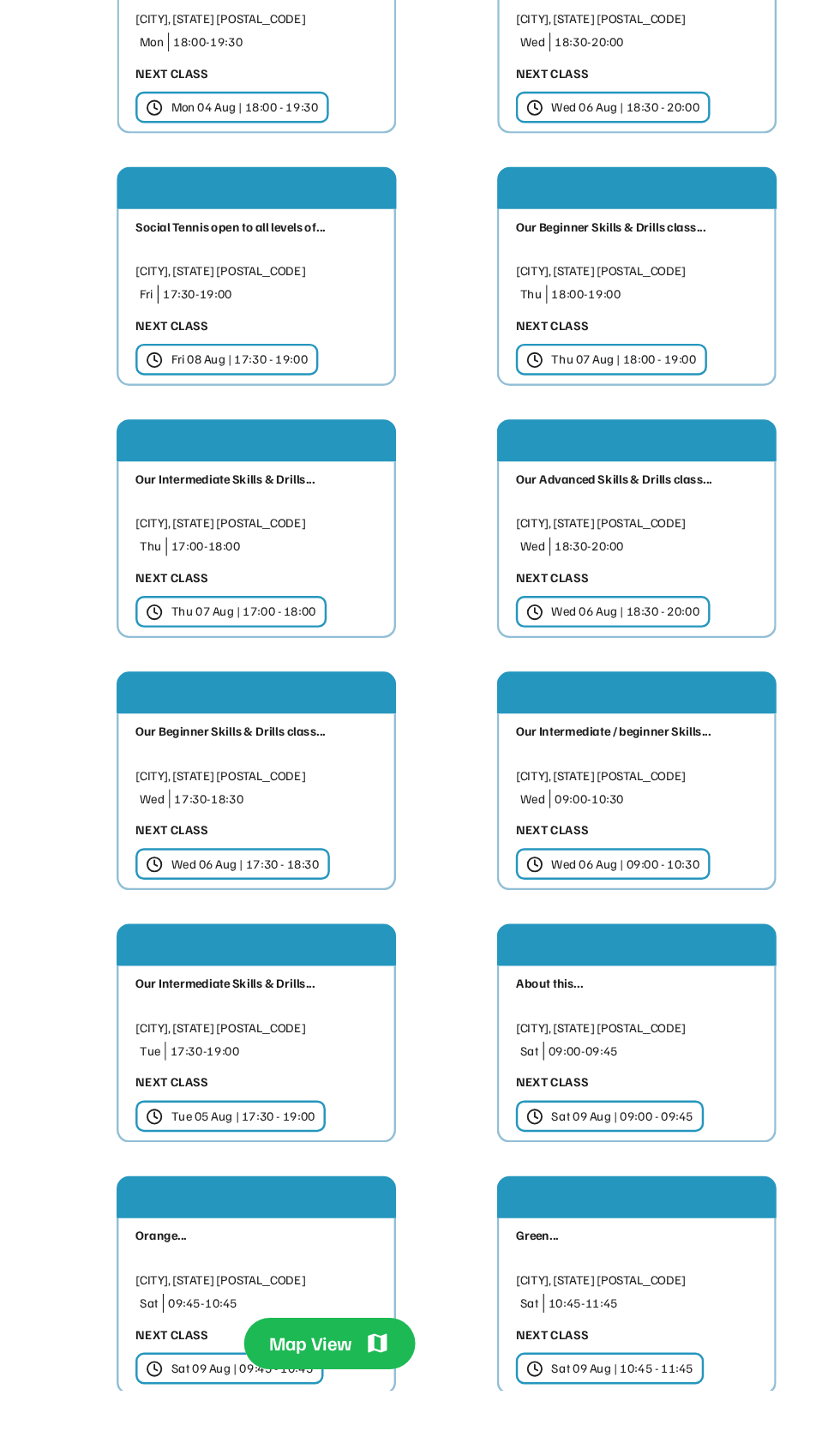 scroll, scrollTop: 948, scrollLeft: 0, axis: vertical 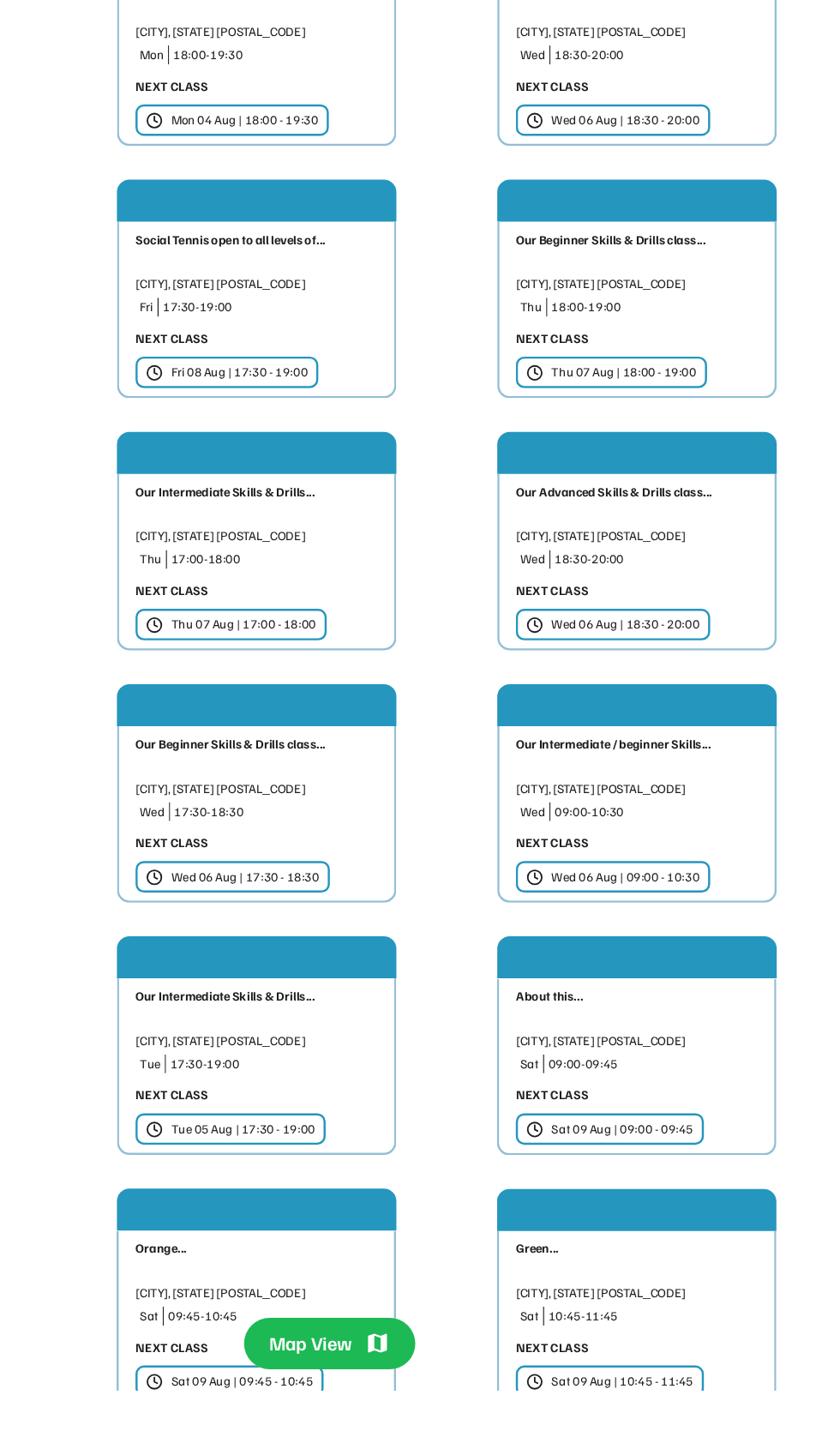 click on "17:30-19:00" at bounding box center (375, 1170) 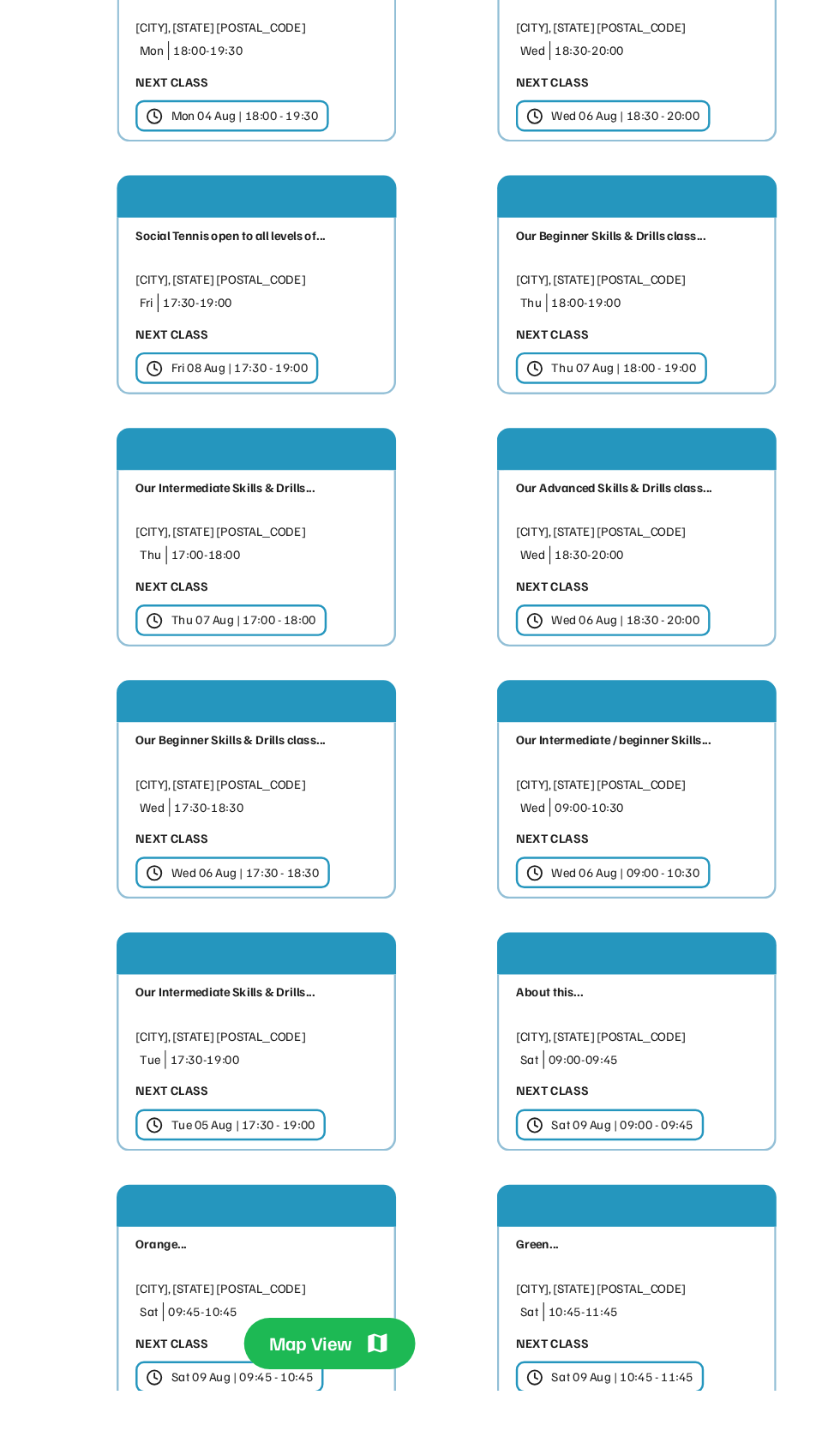 click on "Our Intermediate Skills & Drills..." at bounding box center [361, 1112] 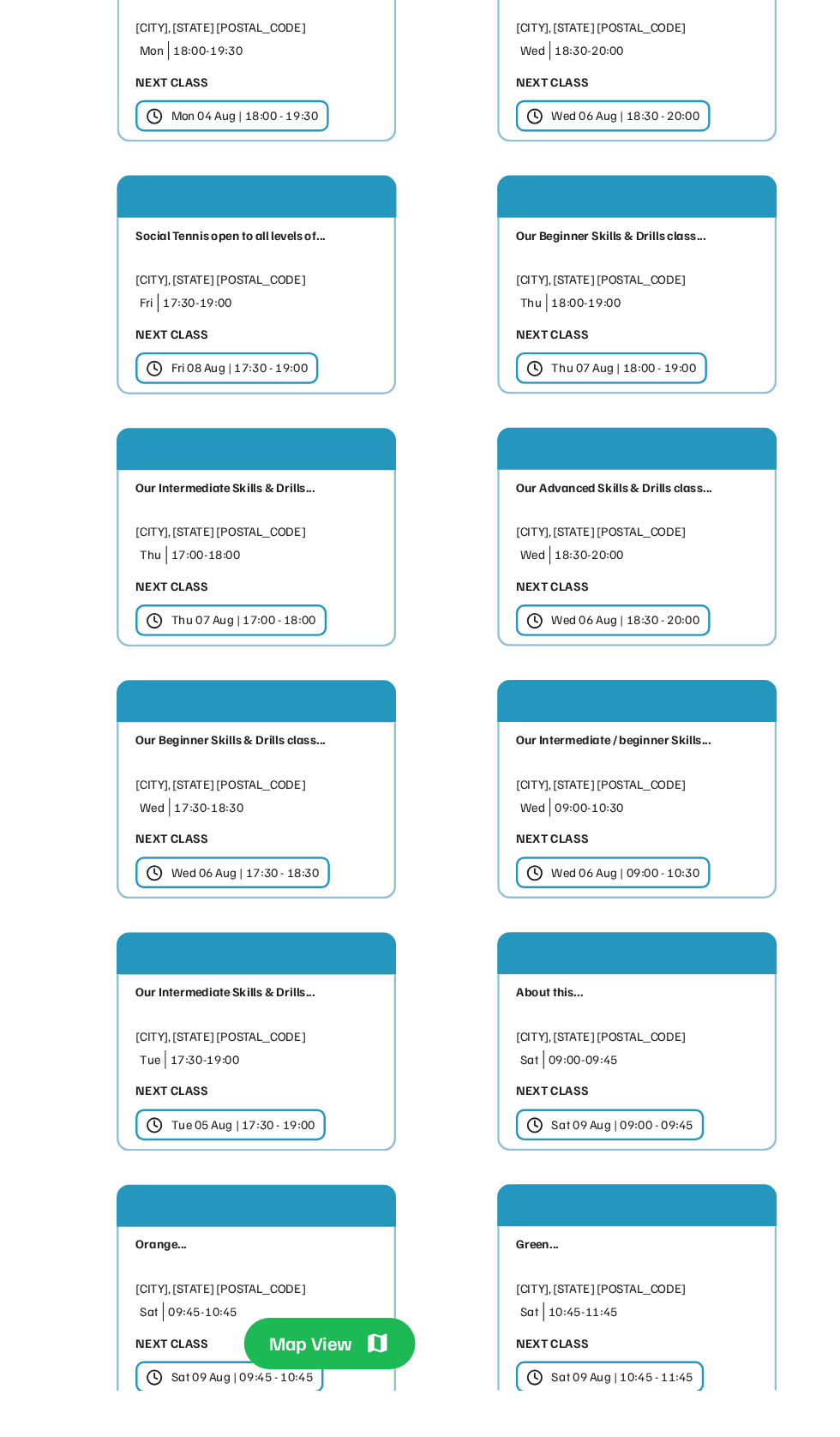 click on "NEXT CLASS" at bounding box center (291, 781) 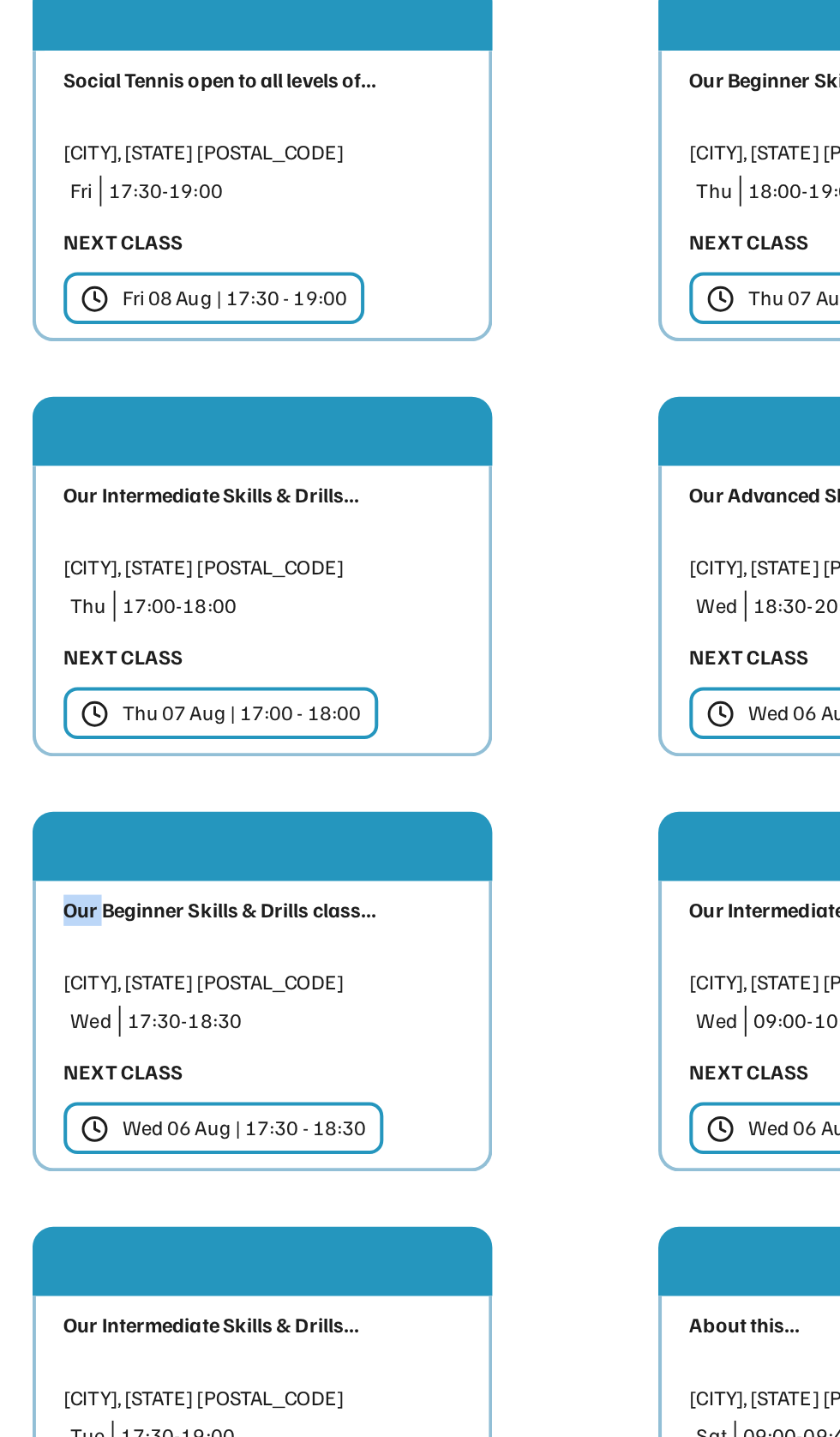 click on "Our Beginner Skills & Drills class..." at bounding box center [361, 904] 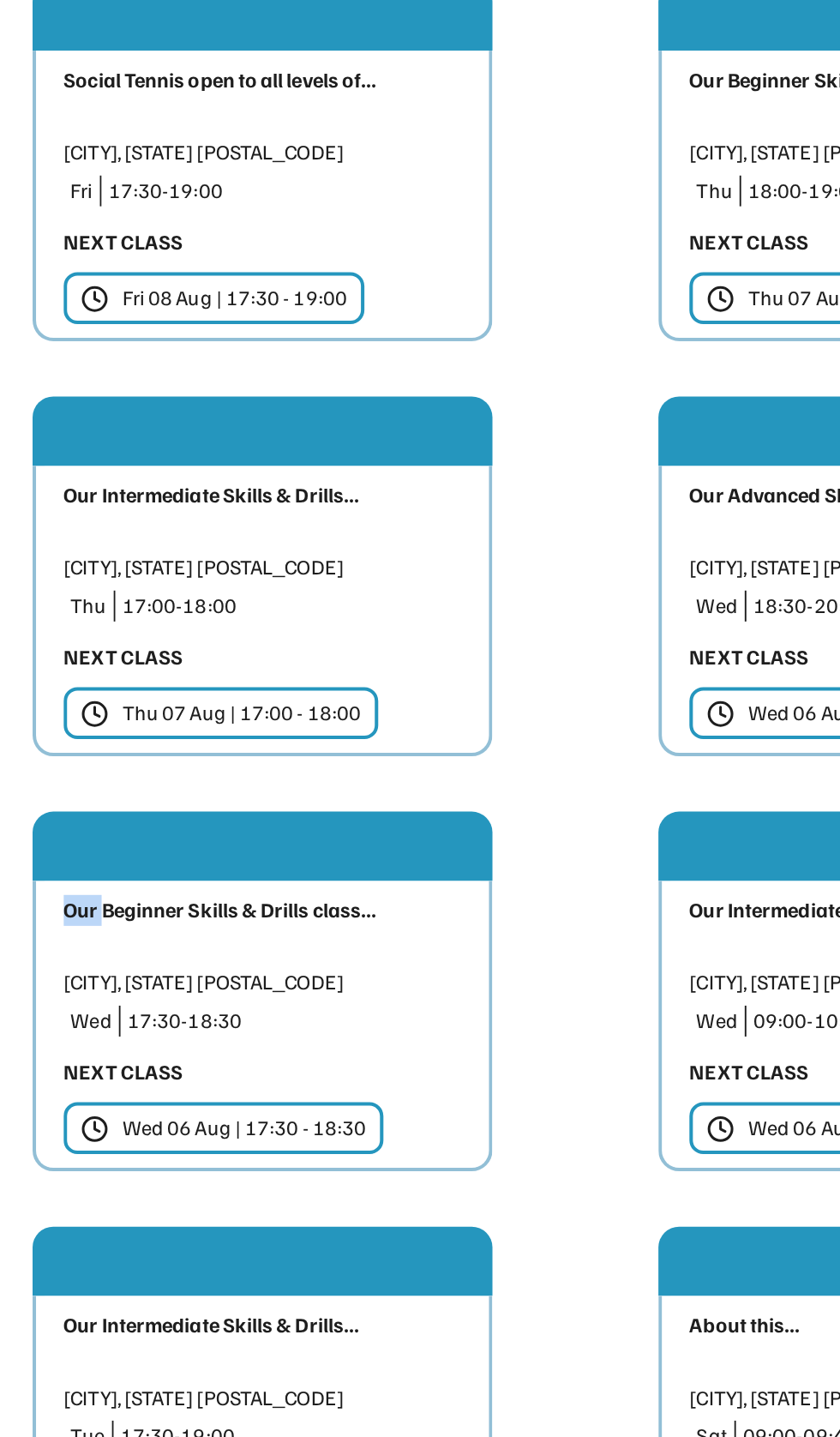 click on "Wed 06 Aug | 17:30 - 18:30" at bounding box center (351, 1003) 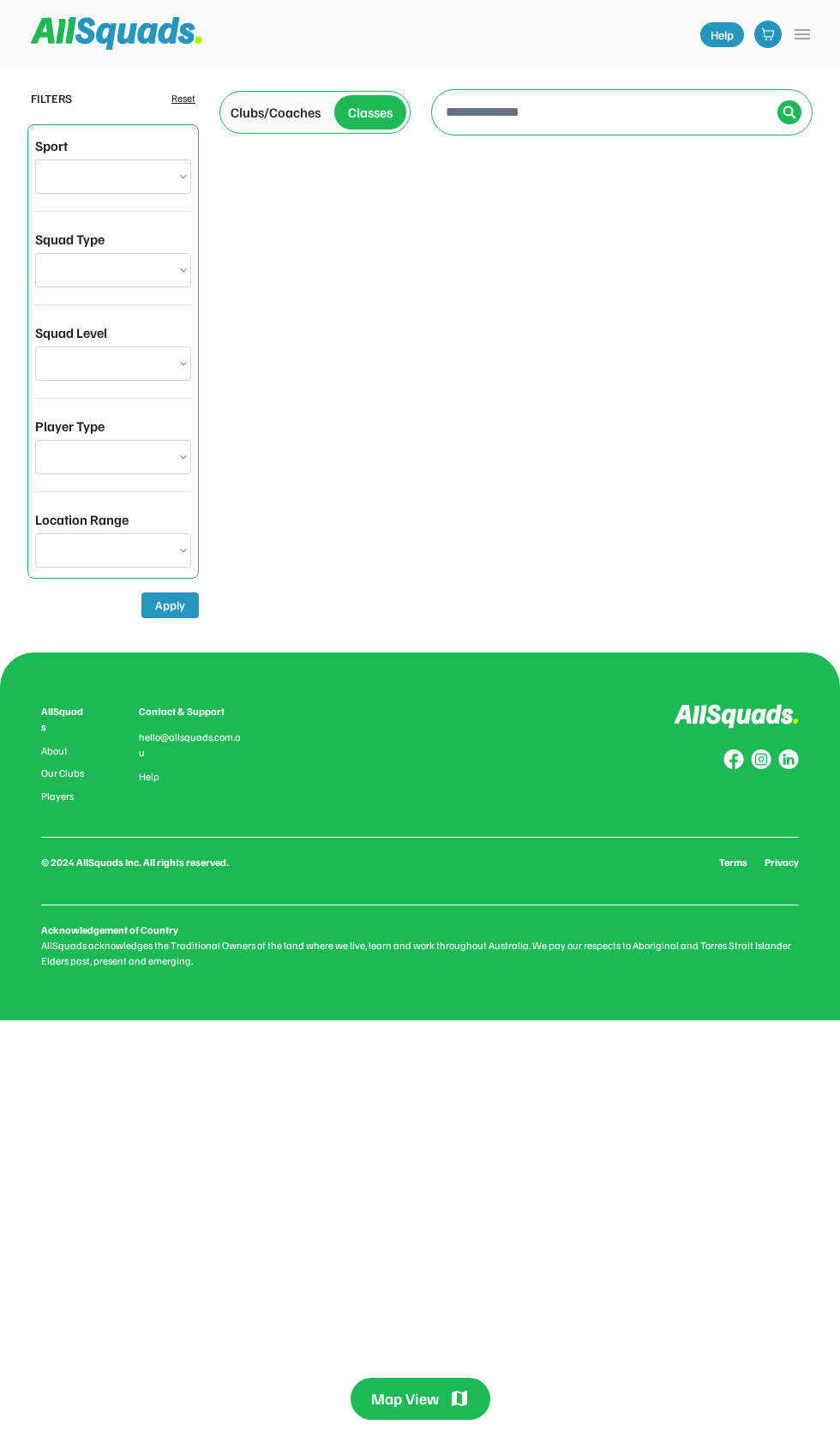 scroll, scrollTop: 0, scrollLeft: 0, axis: both 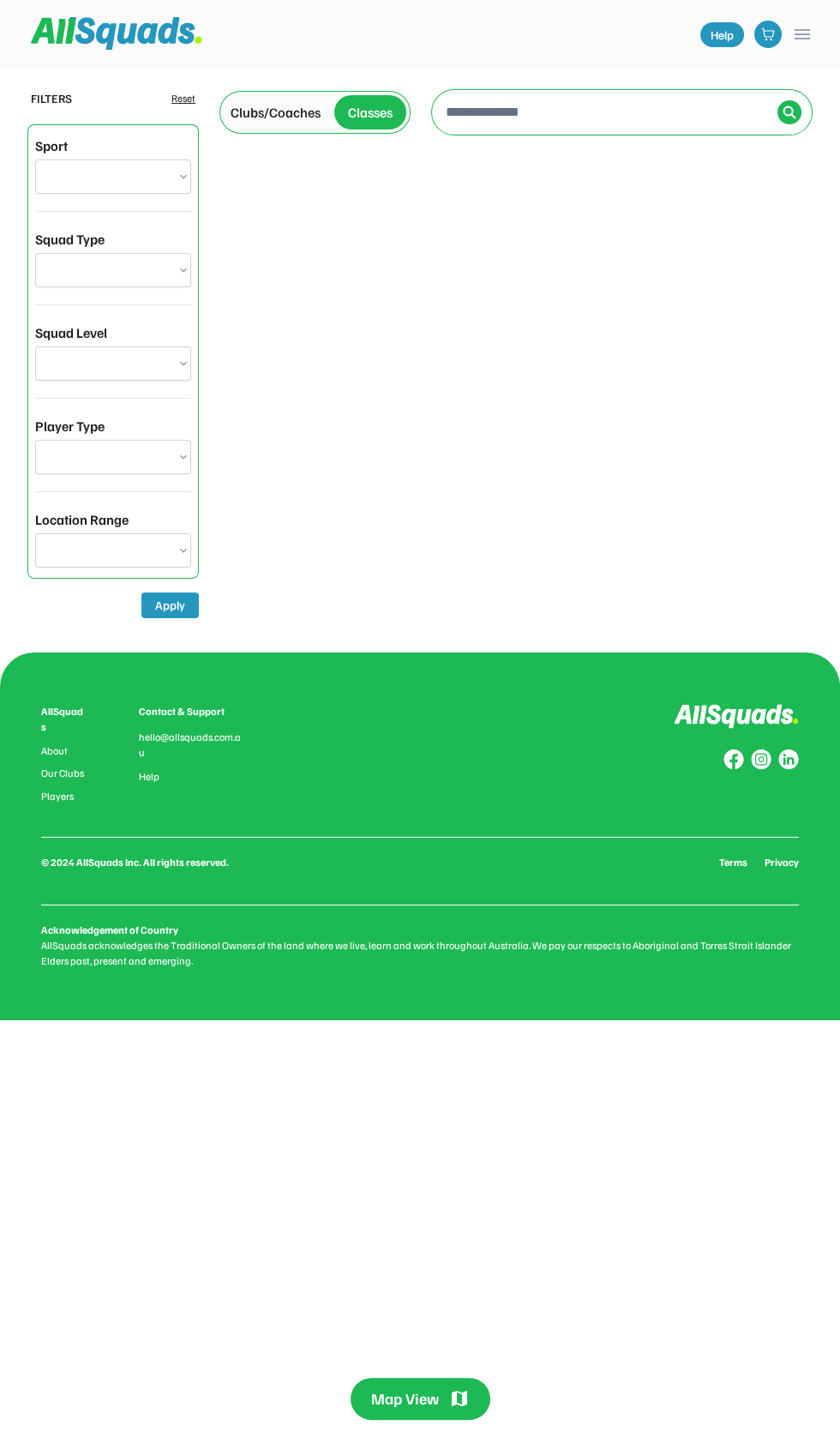 type on "**********" 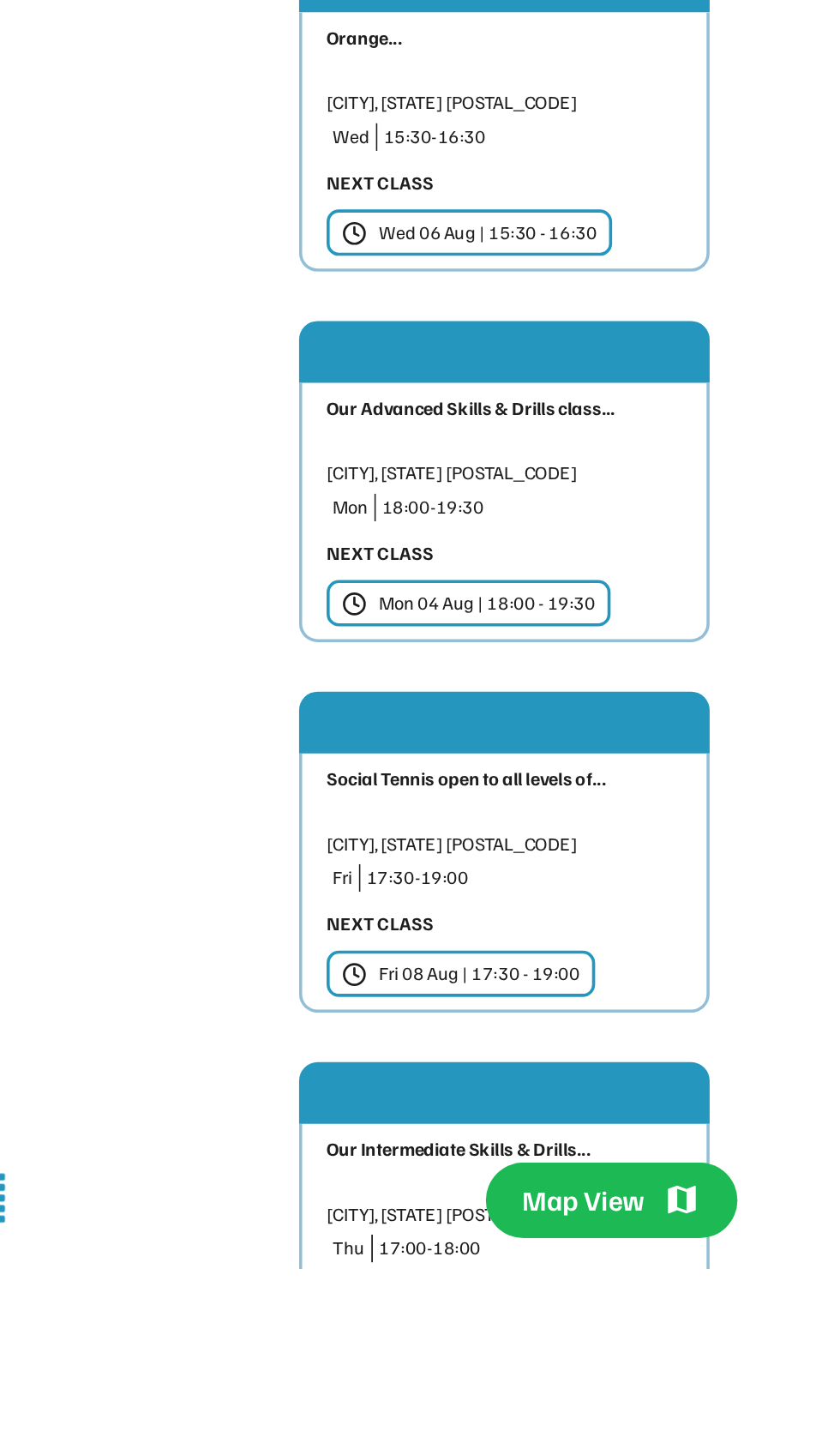 scroll, scrollTop: 750, scrollLeft: 0, axis: vertical 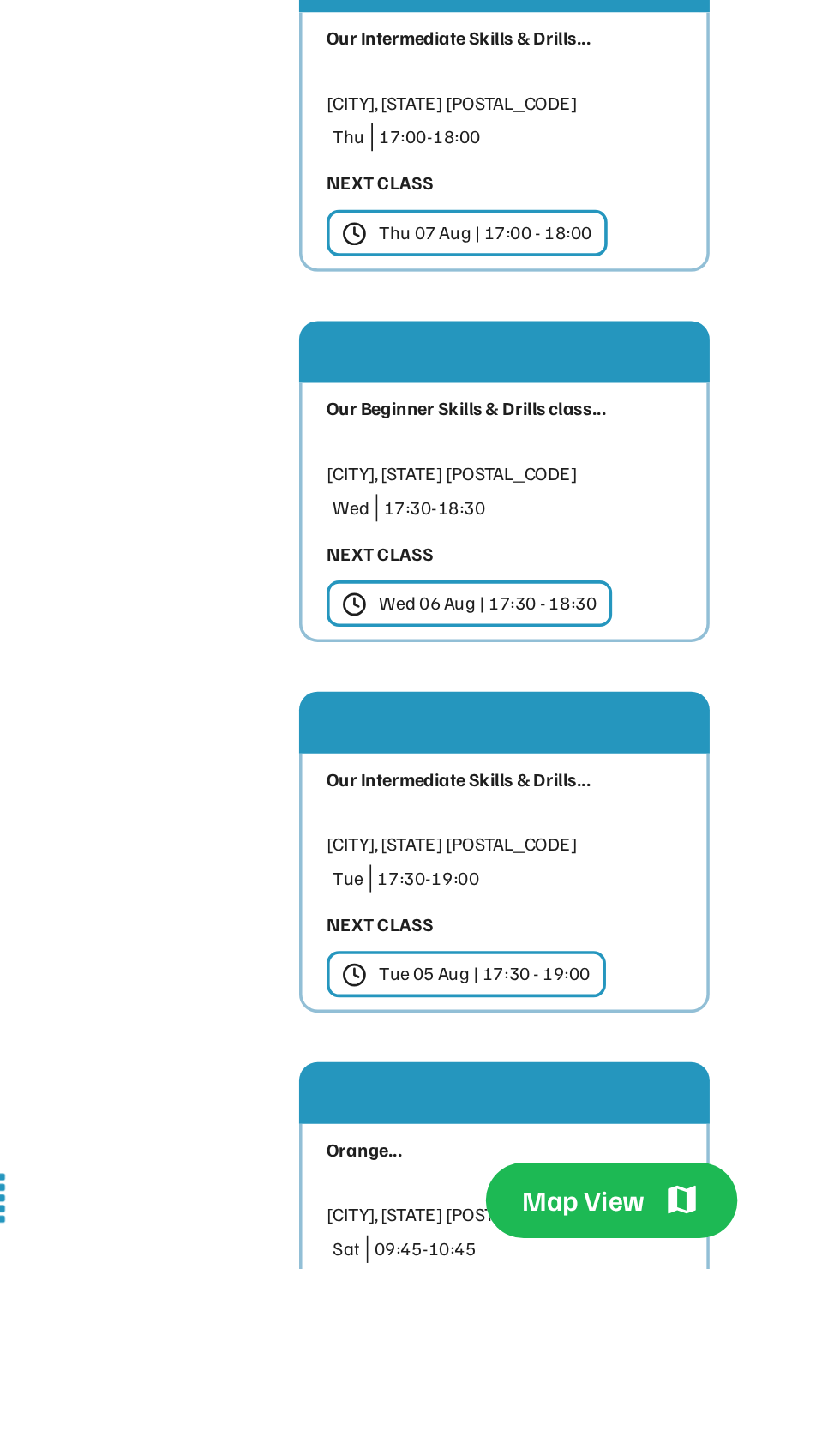 click on "Tue 05 Aug | 17:30 - 19:00" at bounding box center (350, 1273) 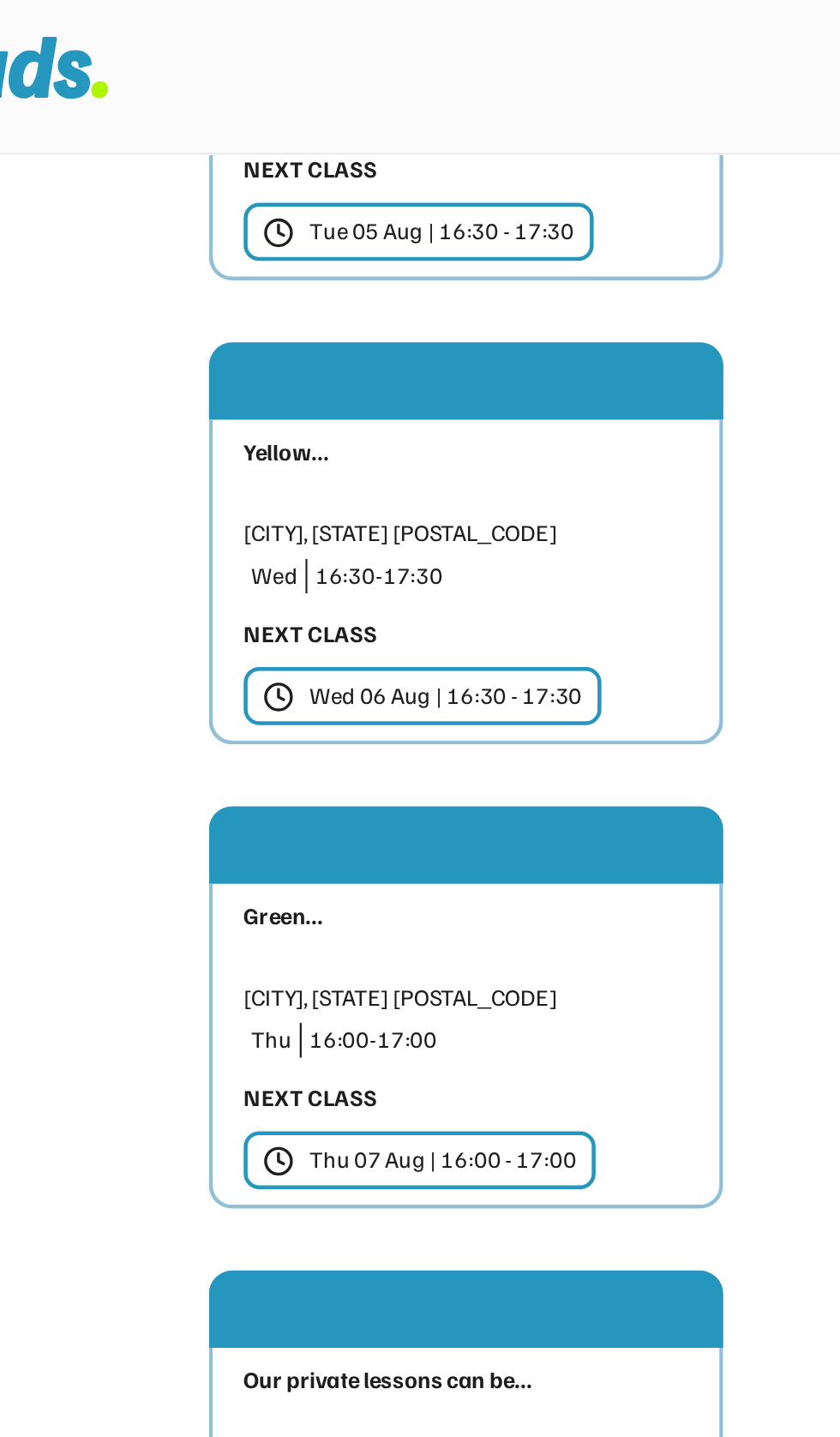 scroll, scrollTop: 2693, scrollLeft: 0, axis: vertical 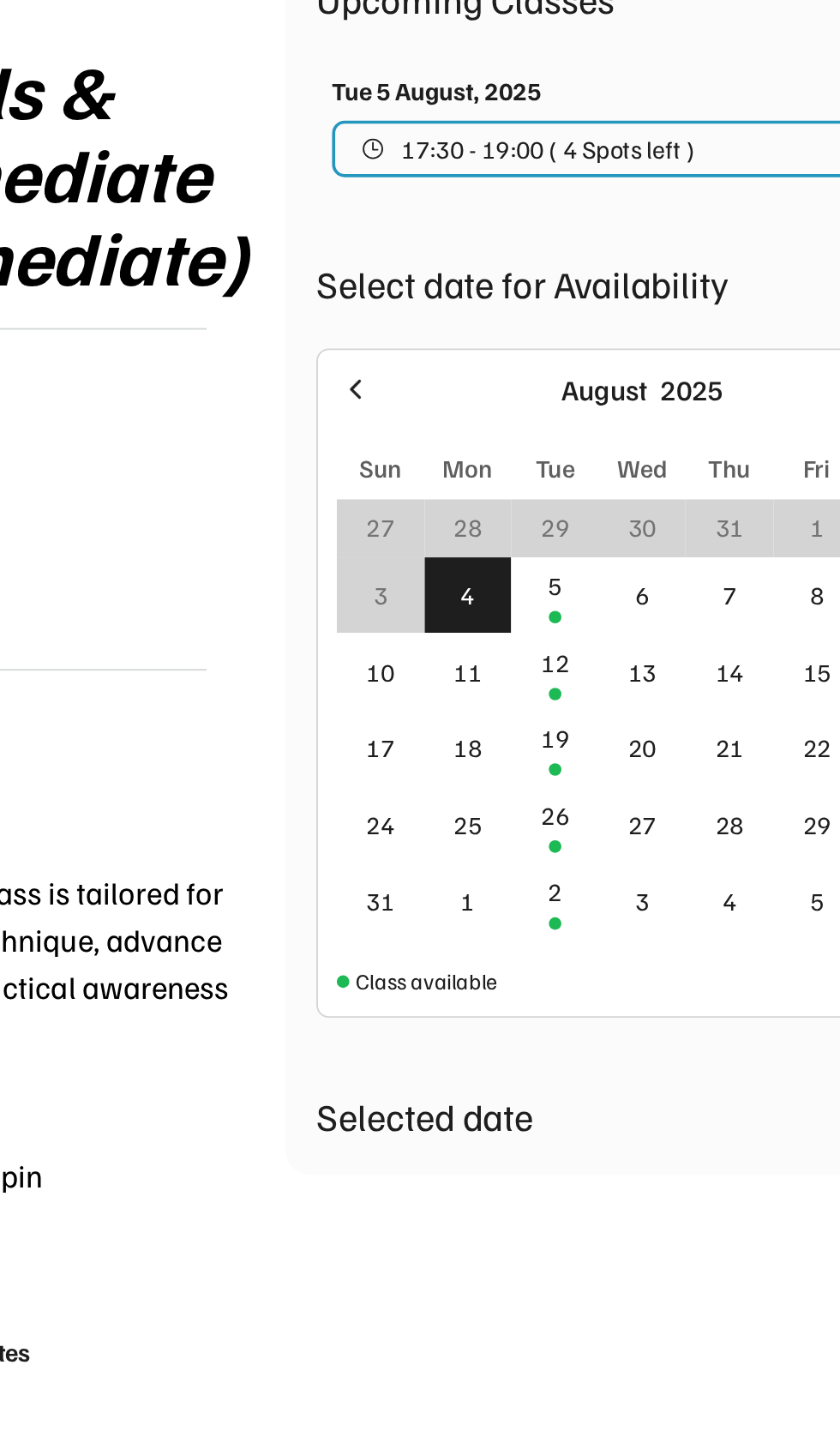 click on "5" at bounding box center [570, 629] 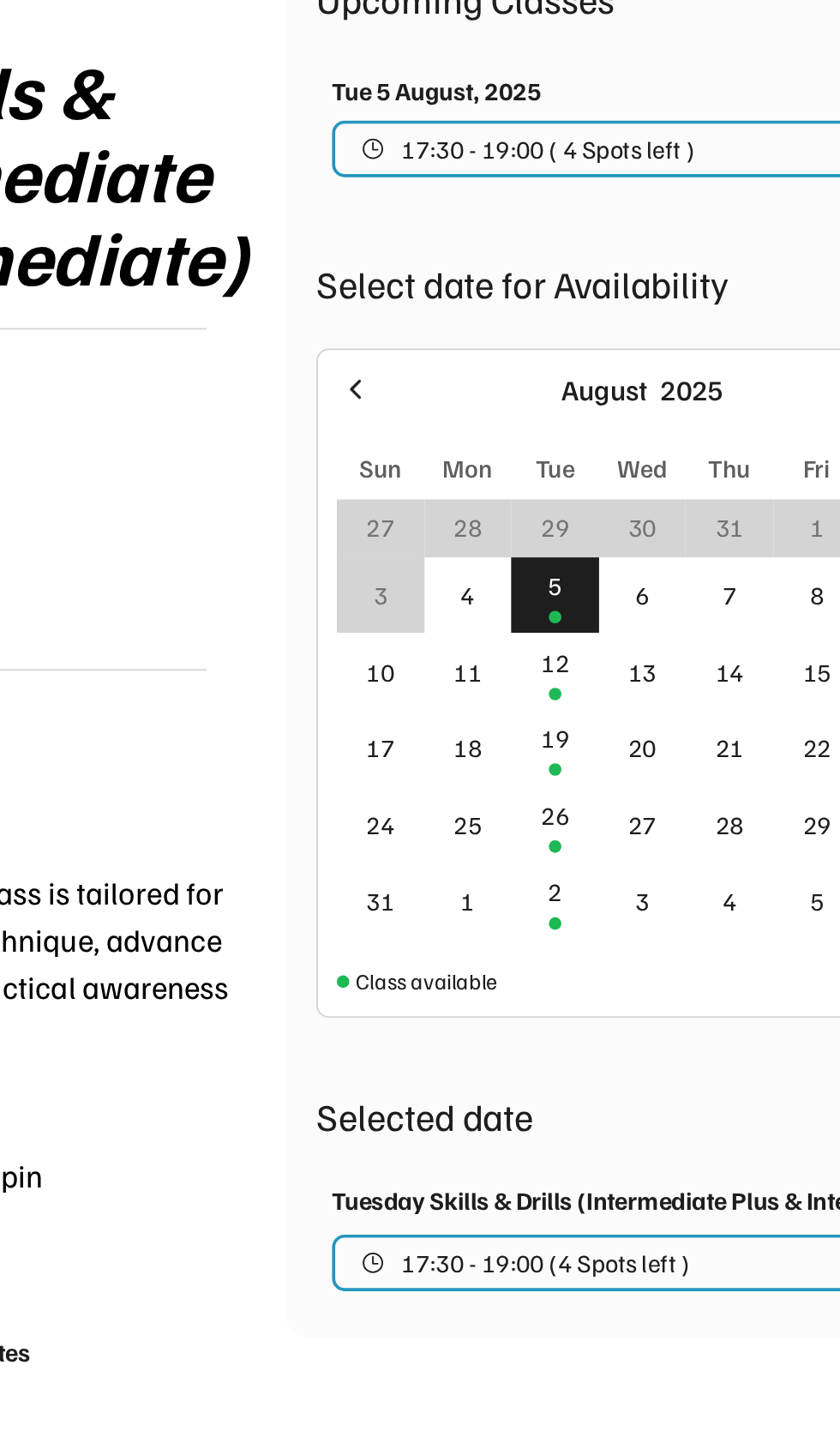 click on "17:30 - 19:00 (4 Spots left )" at bounding box center [565, 994] 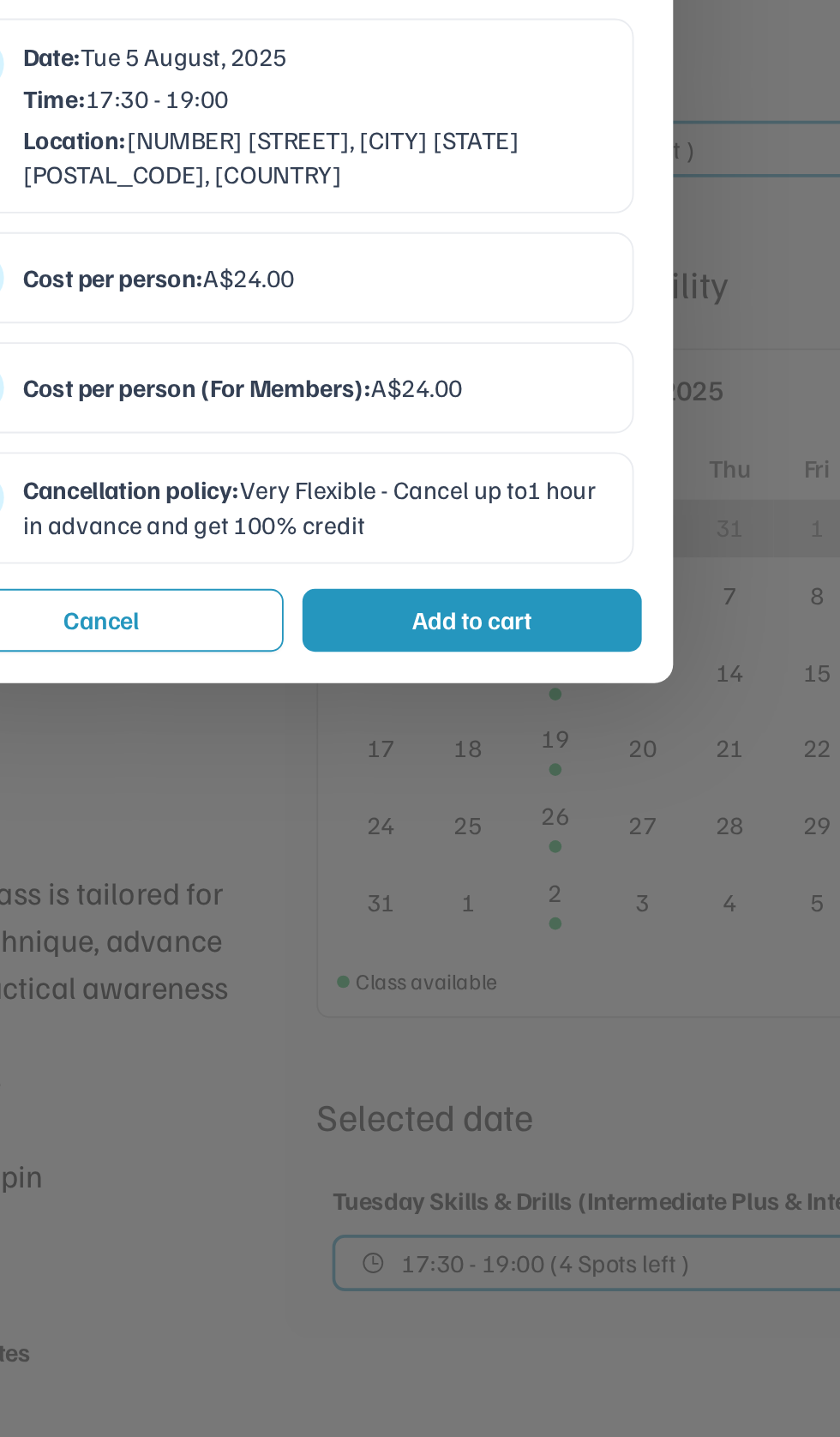 click on "Add to cart" at bounding box center (525, 643) 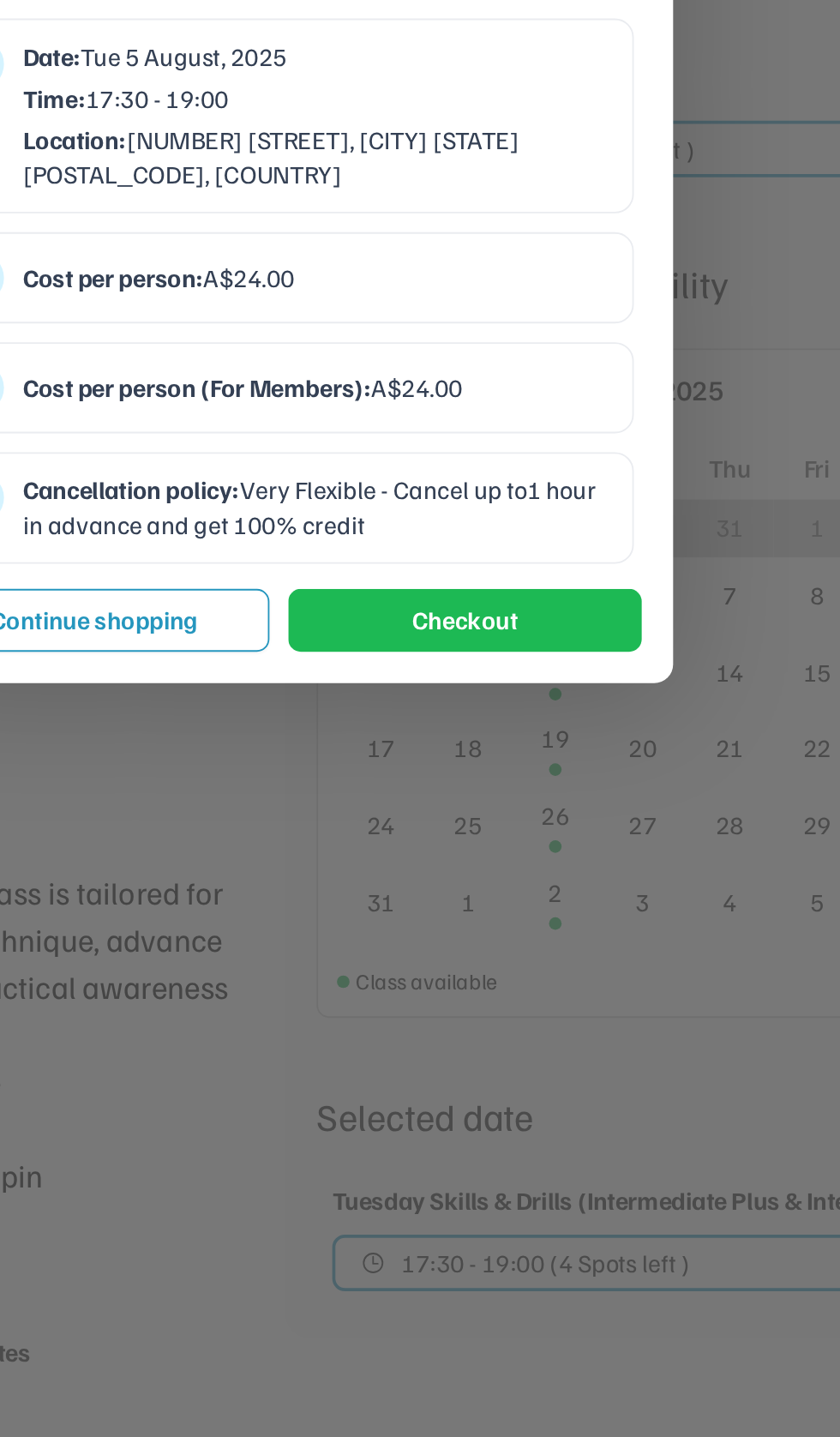 click on "Checkout" at bounding box center [520, 643] 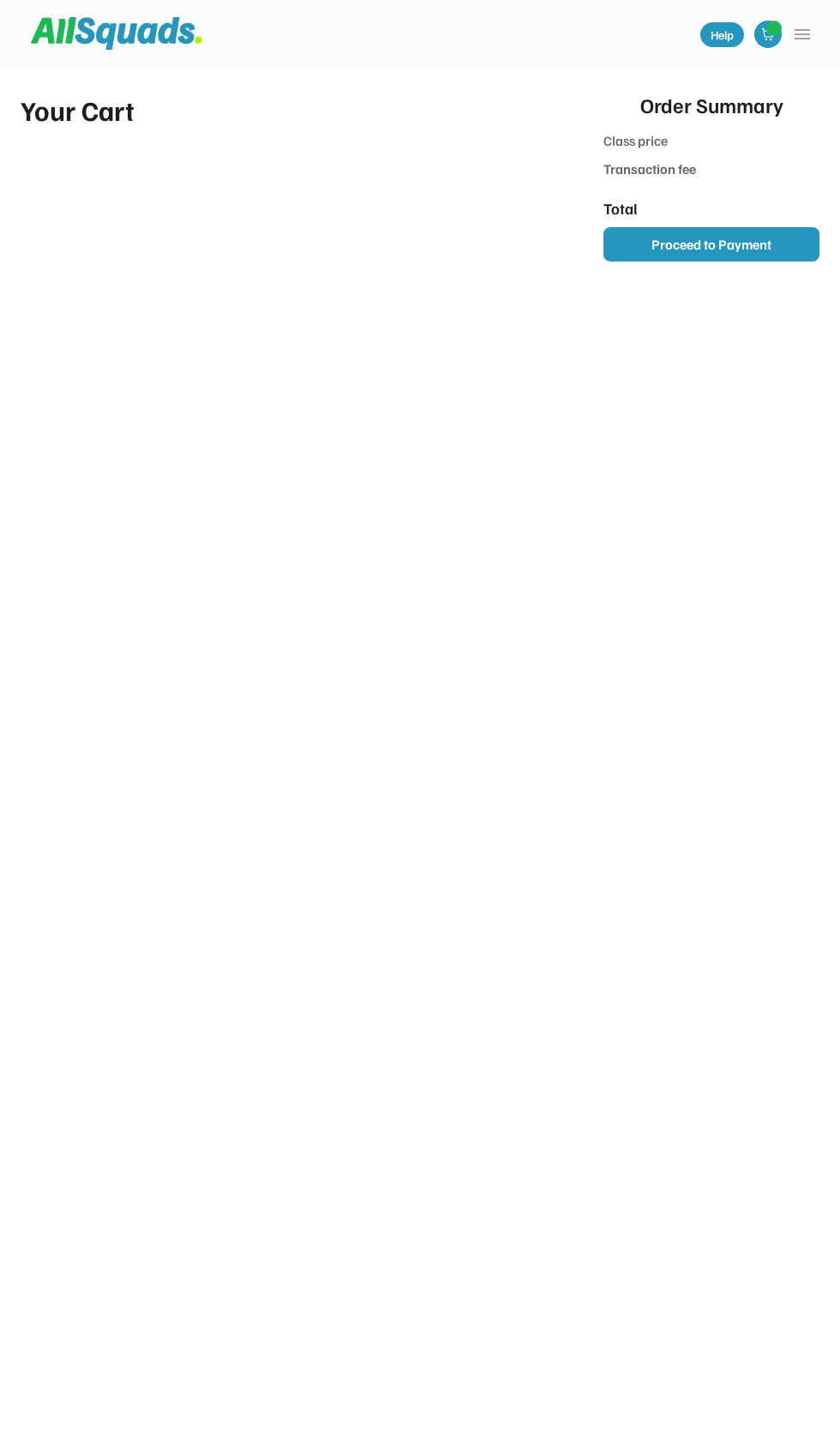 scroll, scrollTop: 0, scrollLeft: 0, axis: both 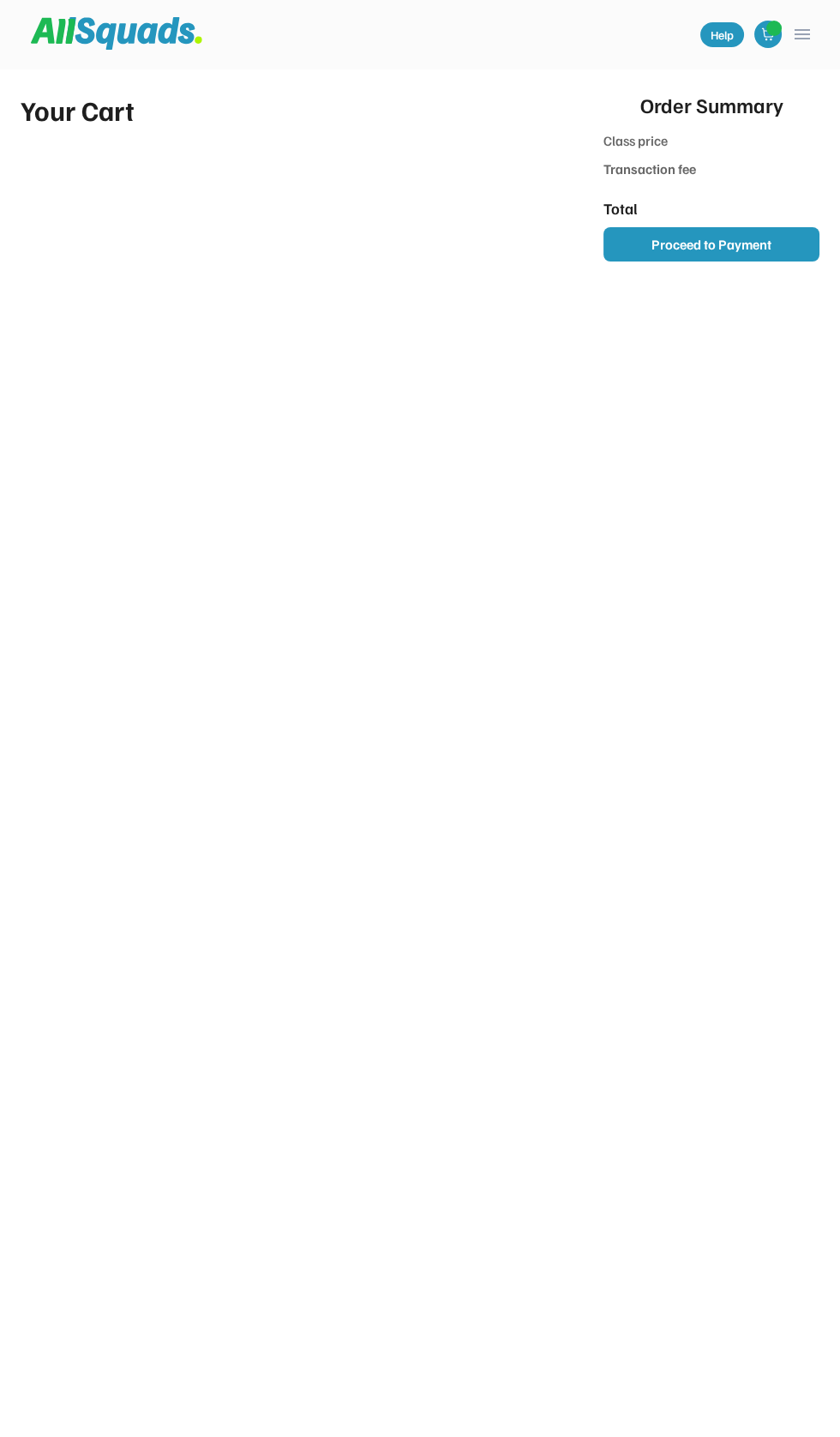 type on "*******" 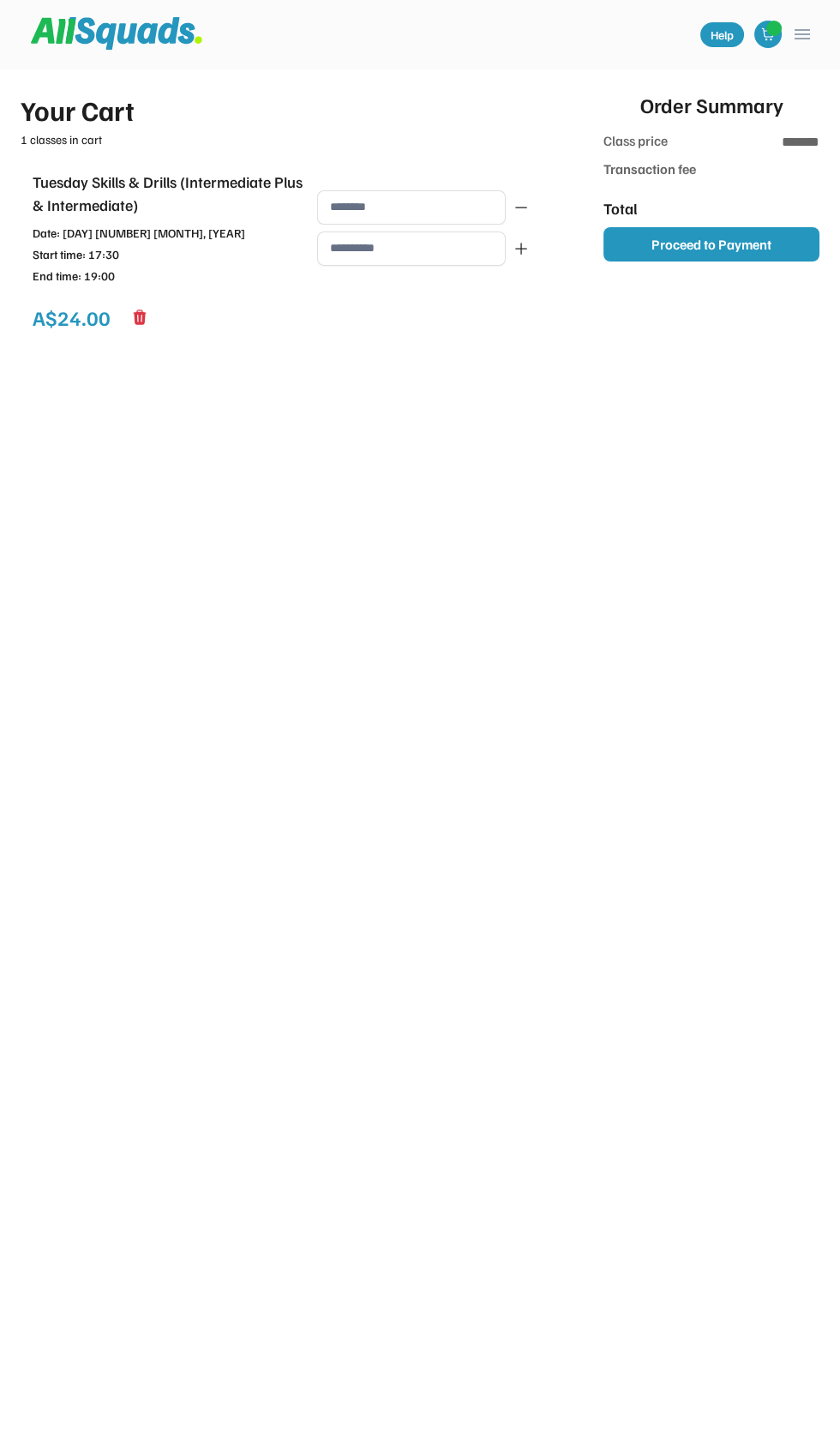 type on "******" 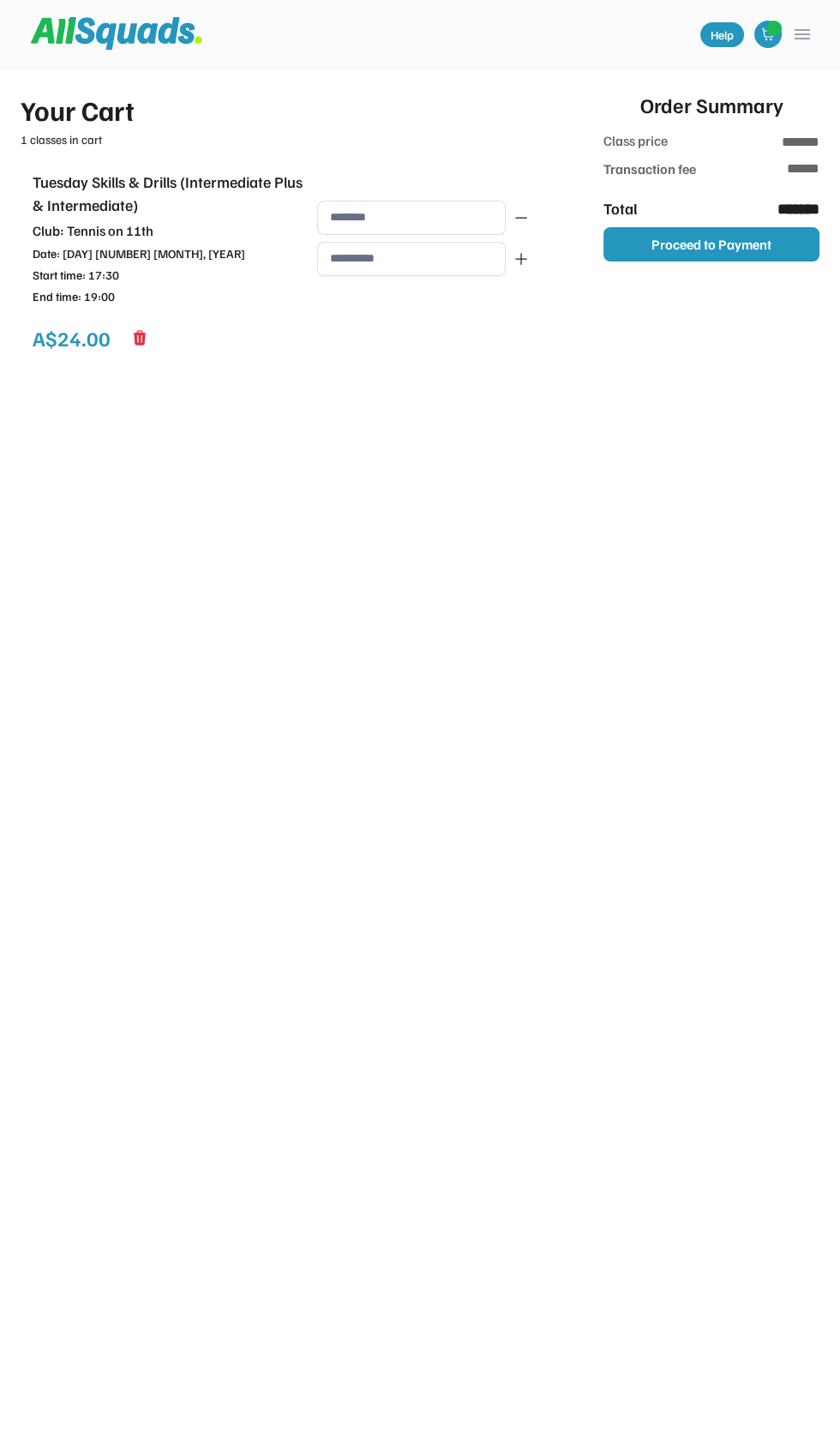 click on "Proceed to Payment" at bounding box center [711, 244] 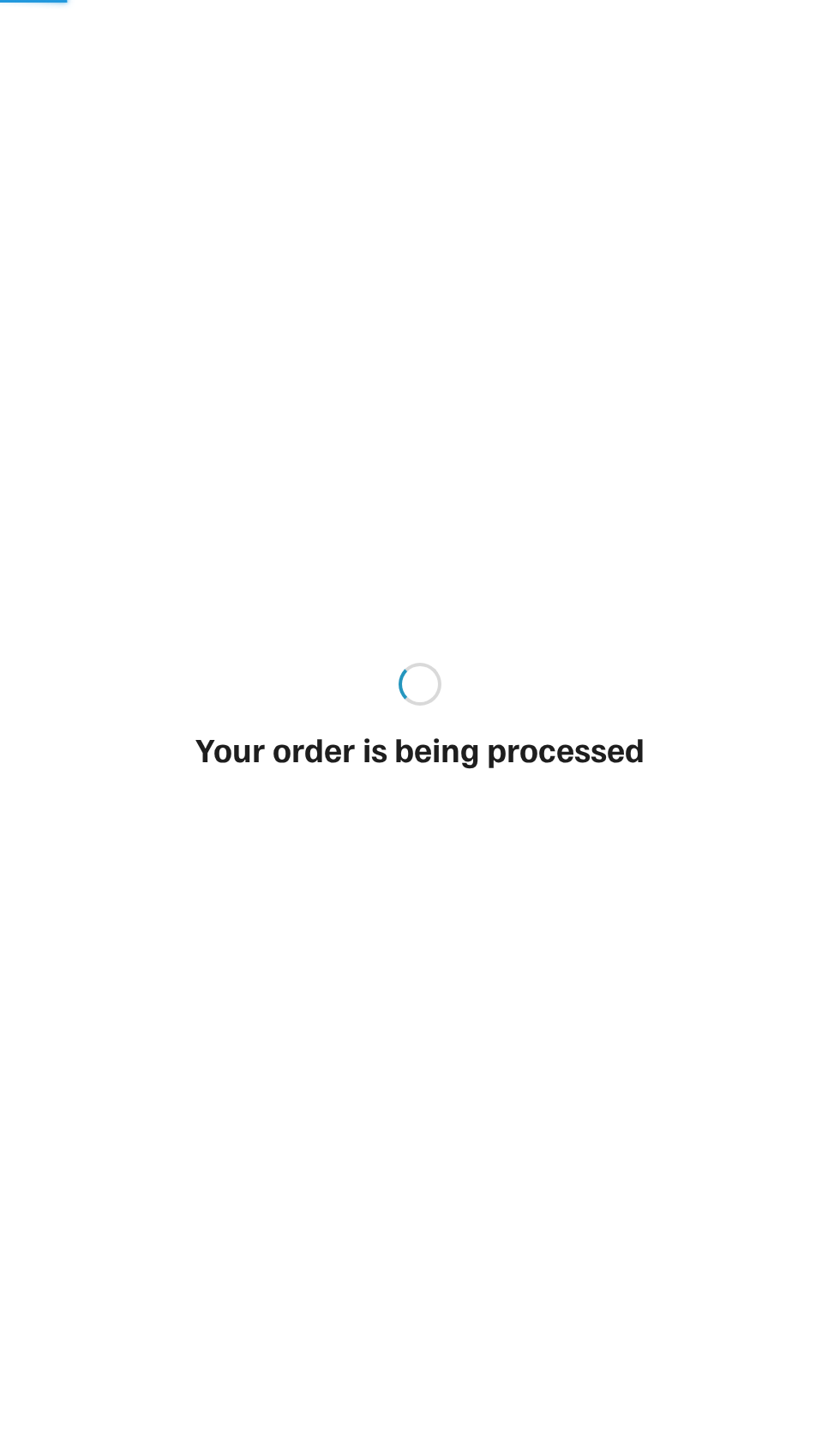 scroll, scrollTop: 0, scrollLeft: 0, axis: both 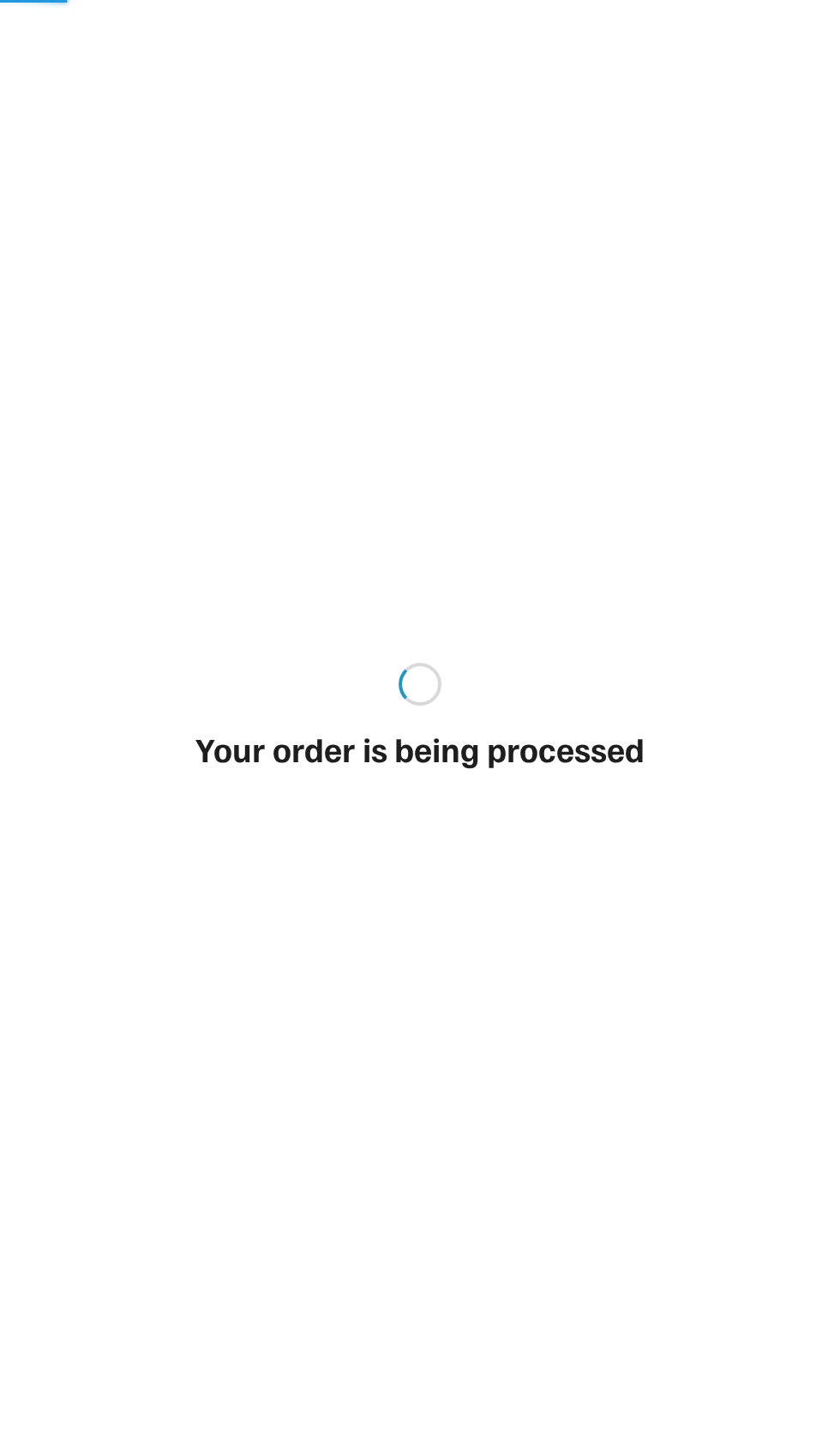 type on "*******" 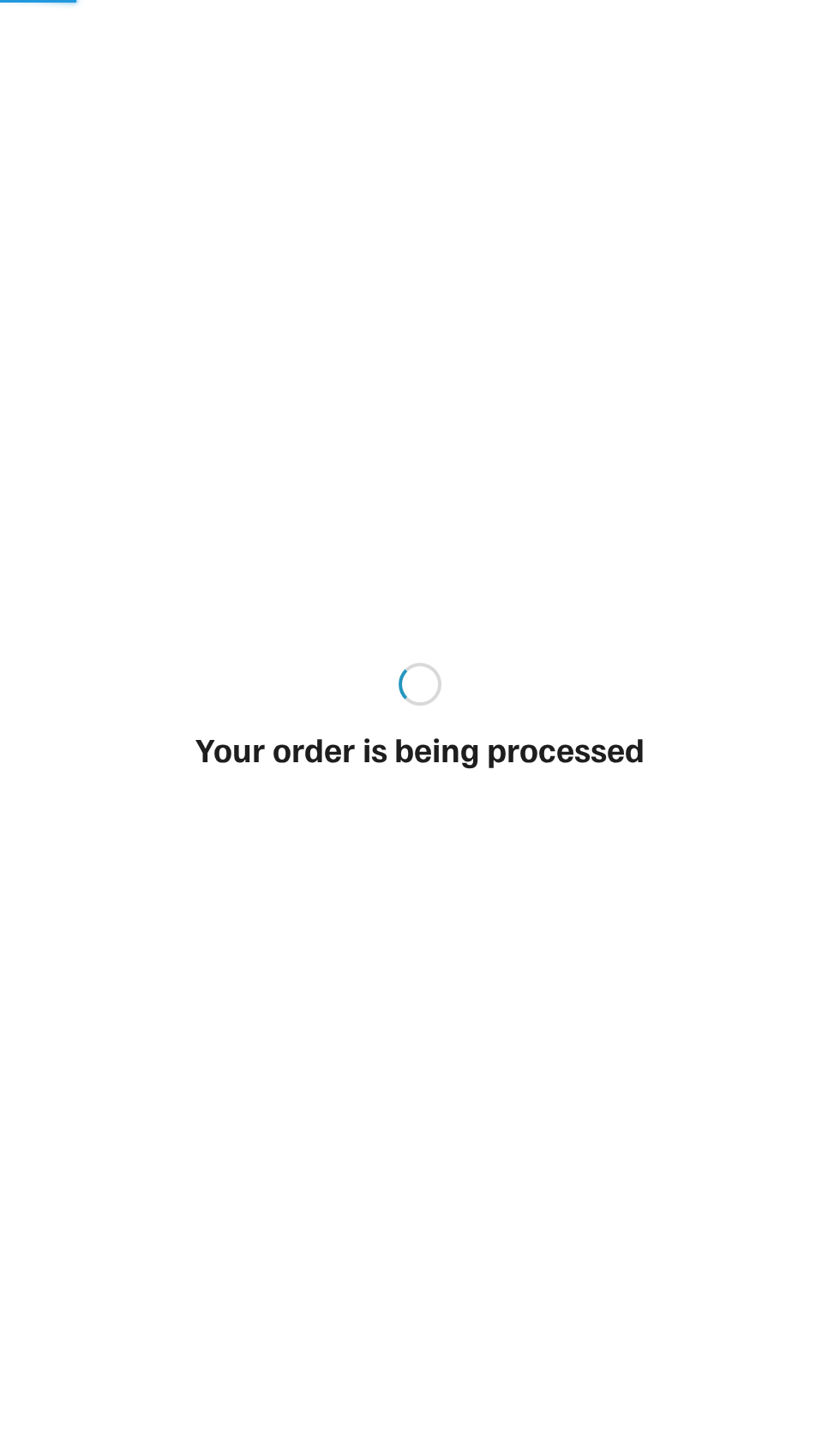 type on "******" 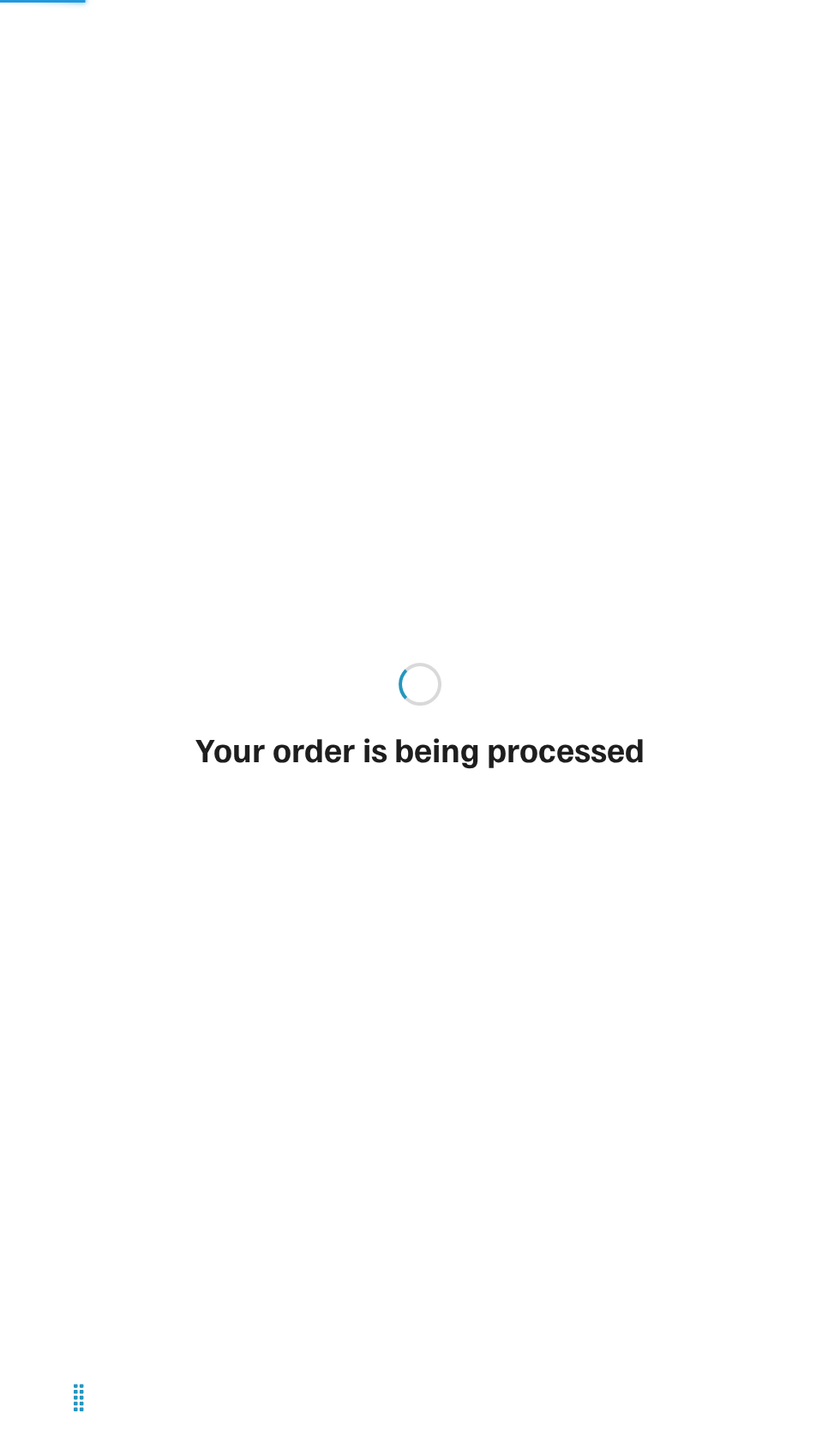 type on "**********" 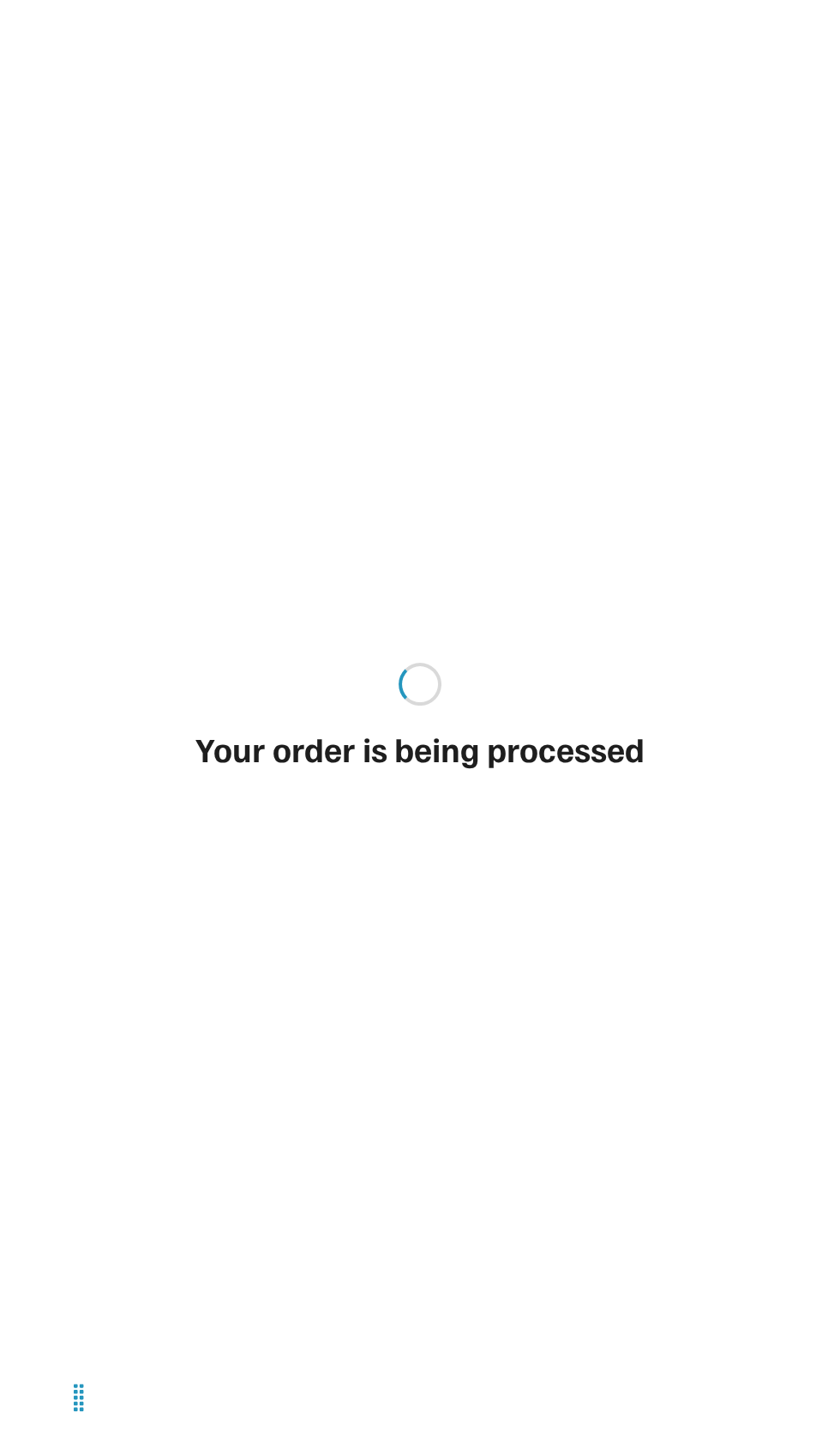 type on "**" 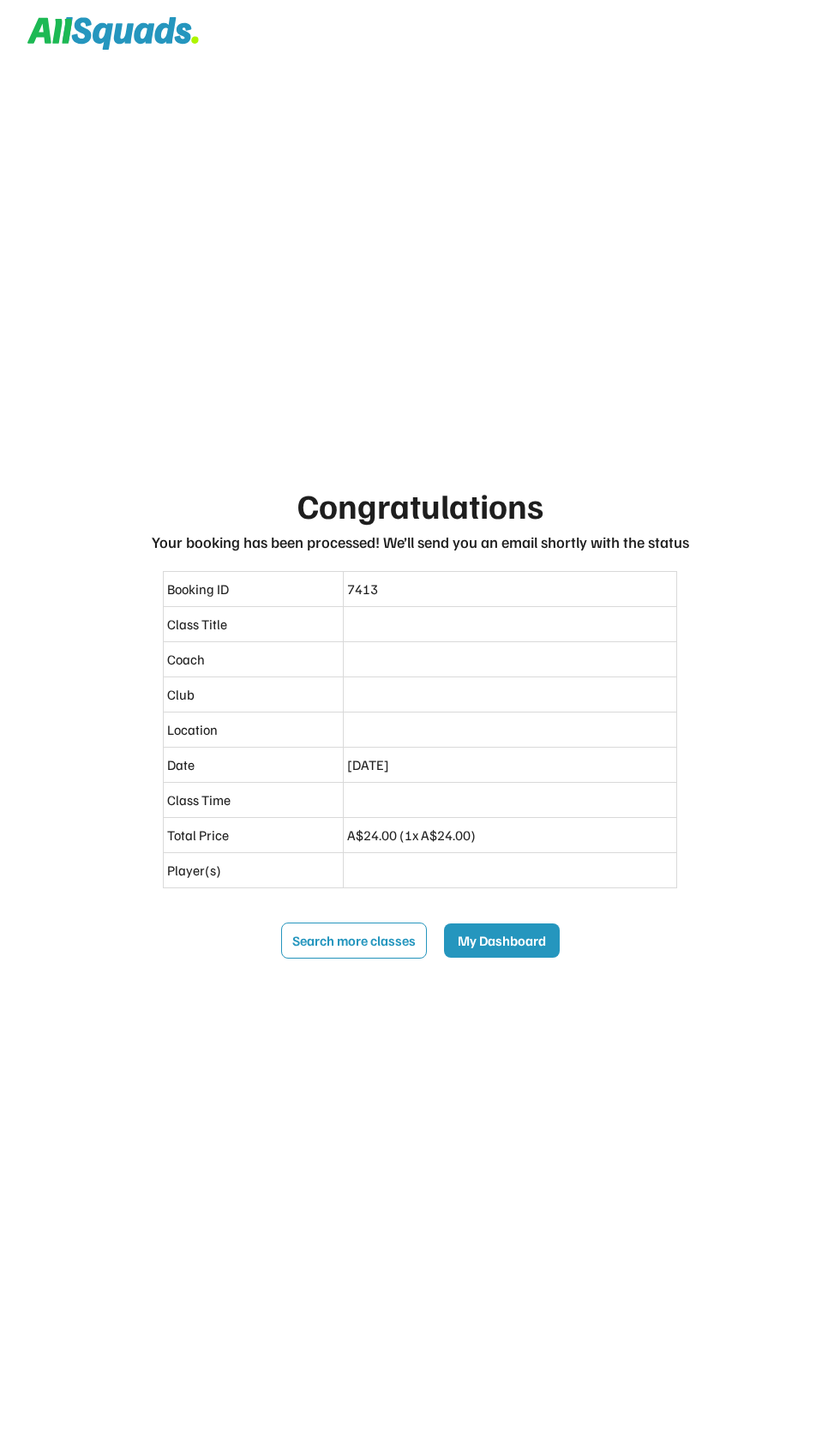 scroll, scrollTop: 0, scrollLeft: 0, axis: both 